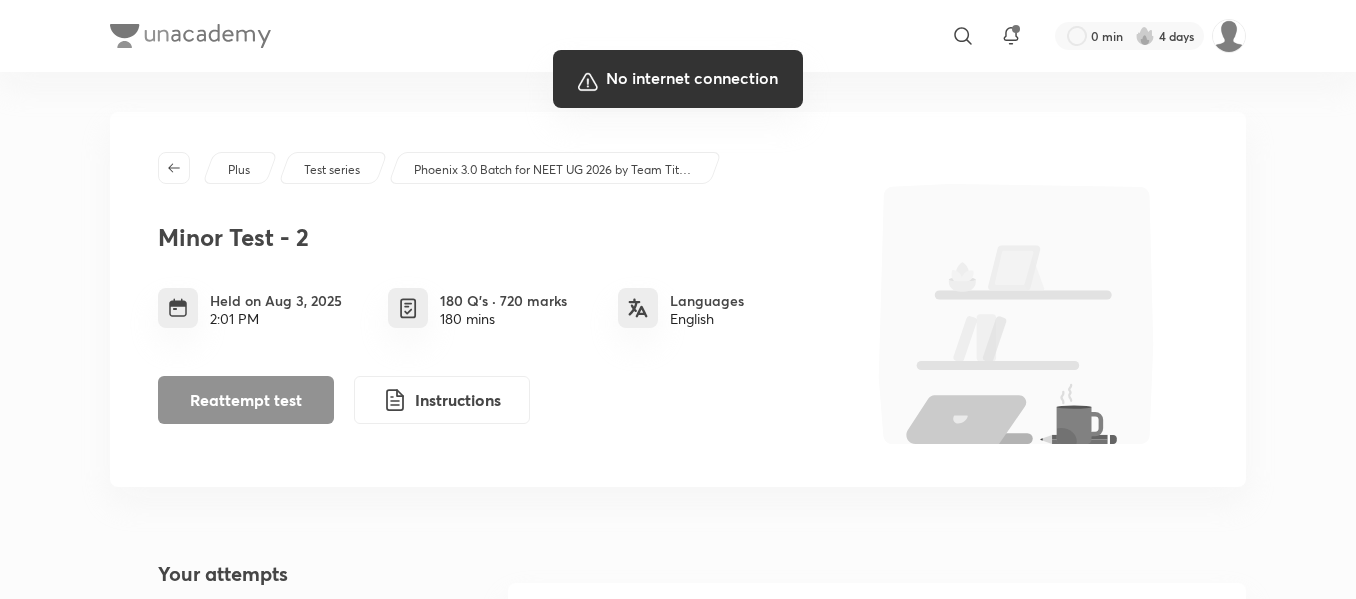 scroll, scrollTop: 0, scrollLeft: 0, axis: both 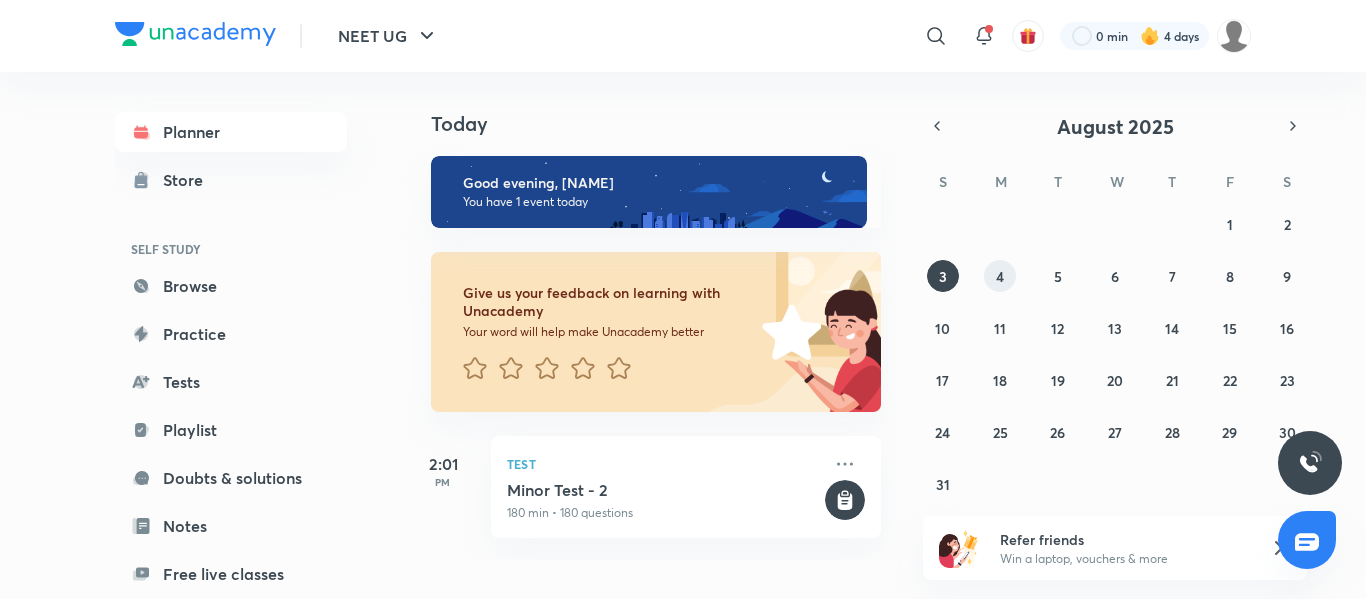 click on "4" at bounding box center (1000, 276) 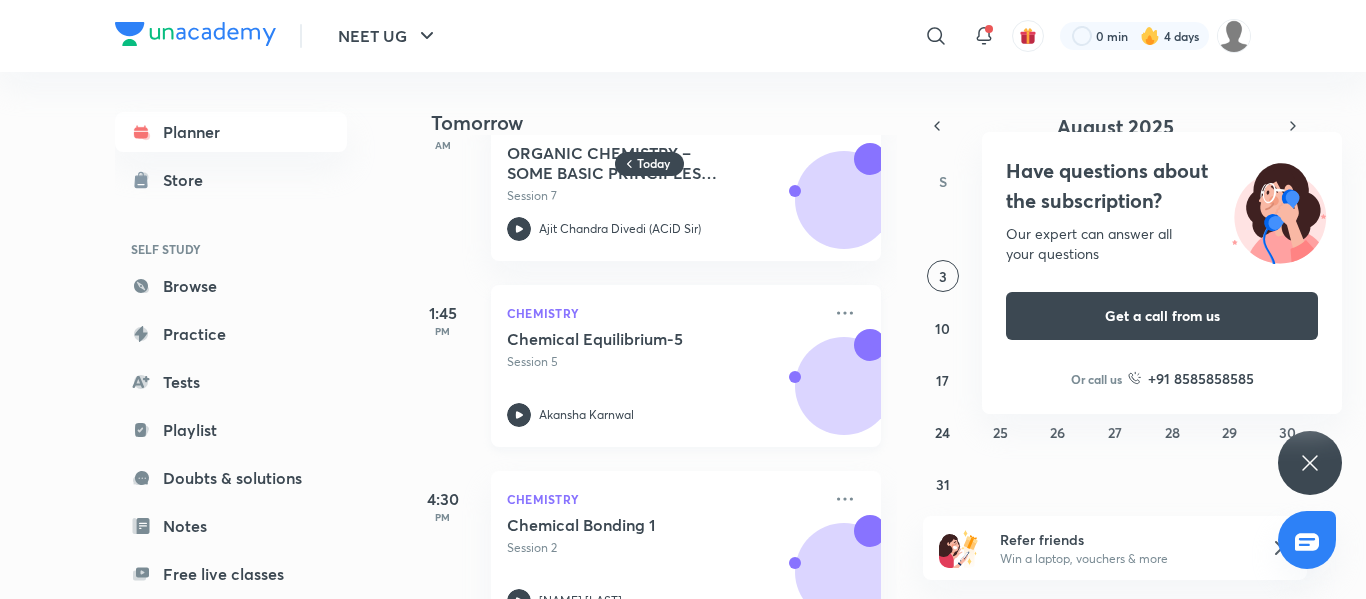 scroll, scrollTop: 0, scrollLeft: 0, axis: both 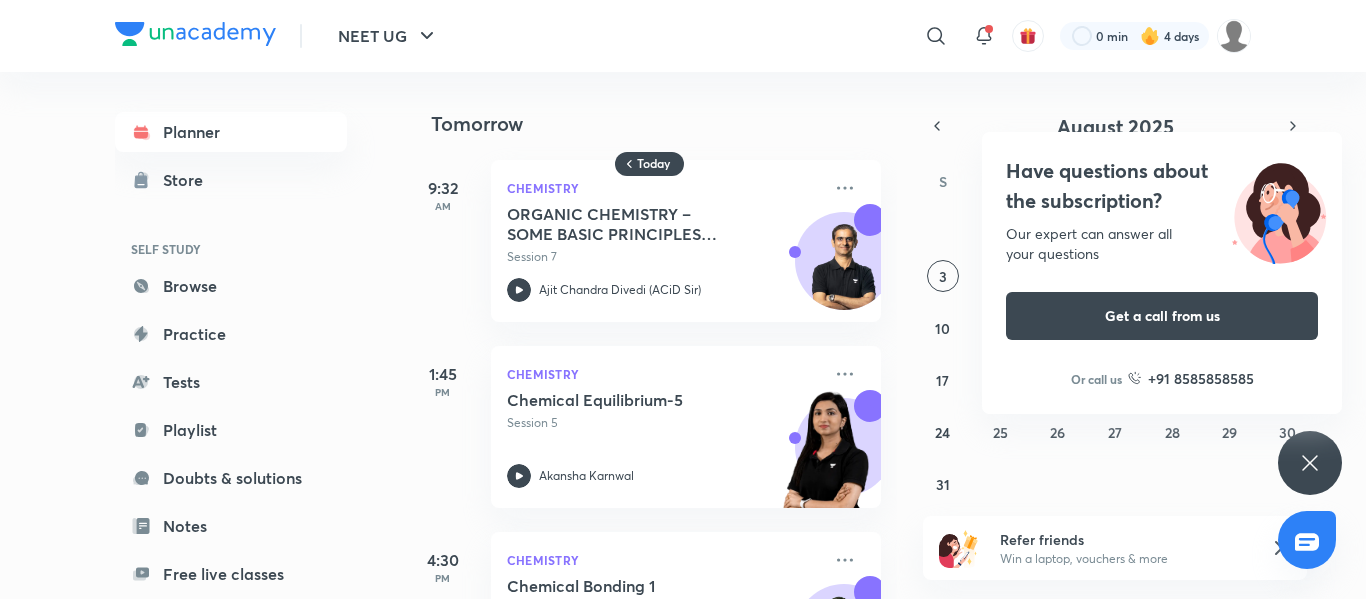 click on "Have questions about the subscription? Our expert can answer all your questions Get a call from us Or call us +91 8585858585" at bounding box center (1310, 463) 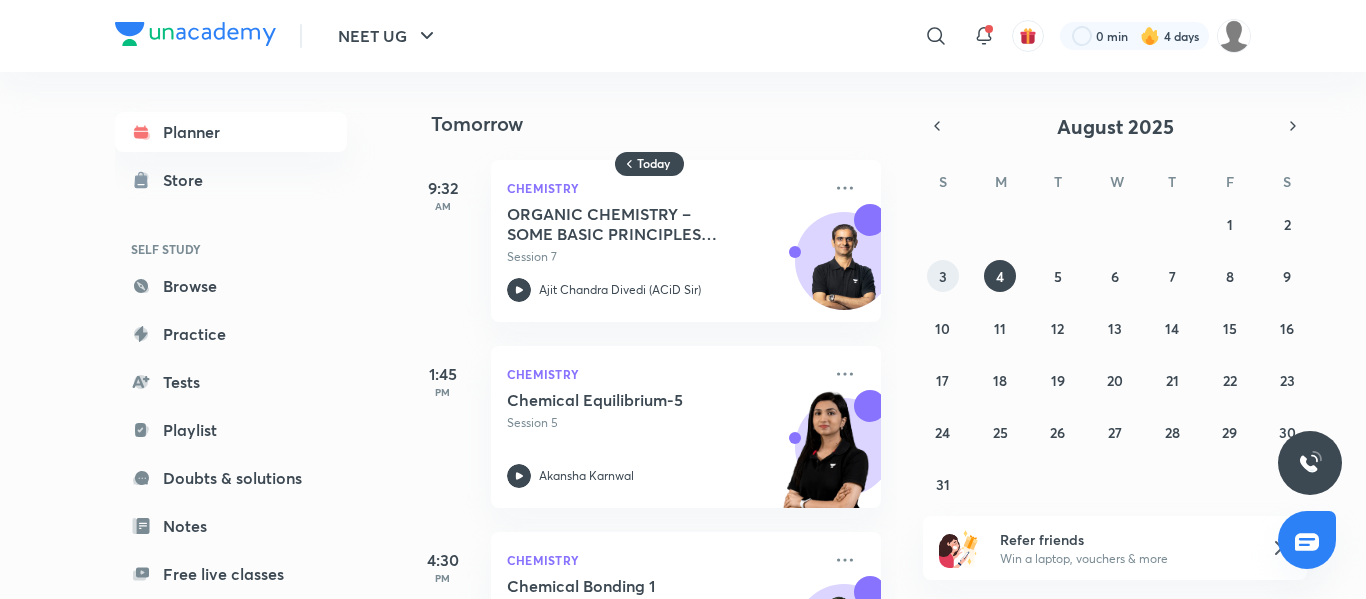 click on "3" at bounding box center [943, 276] 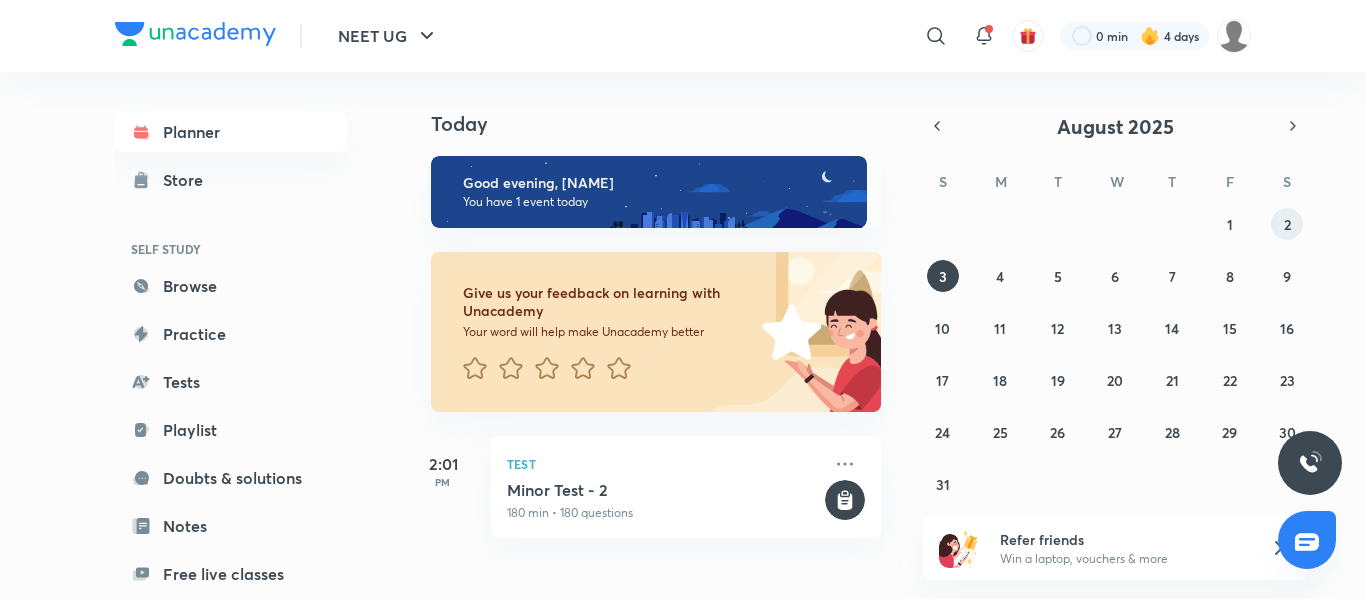 click on "2" at bounding box center [1287, 224] 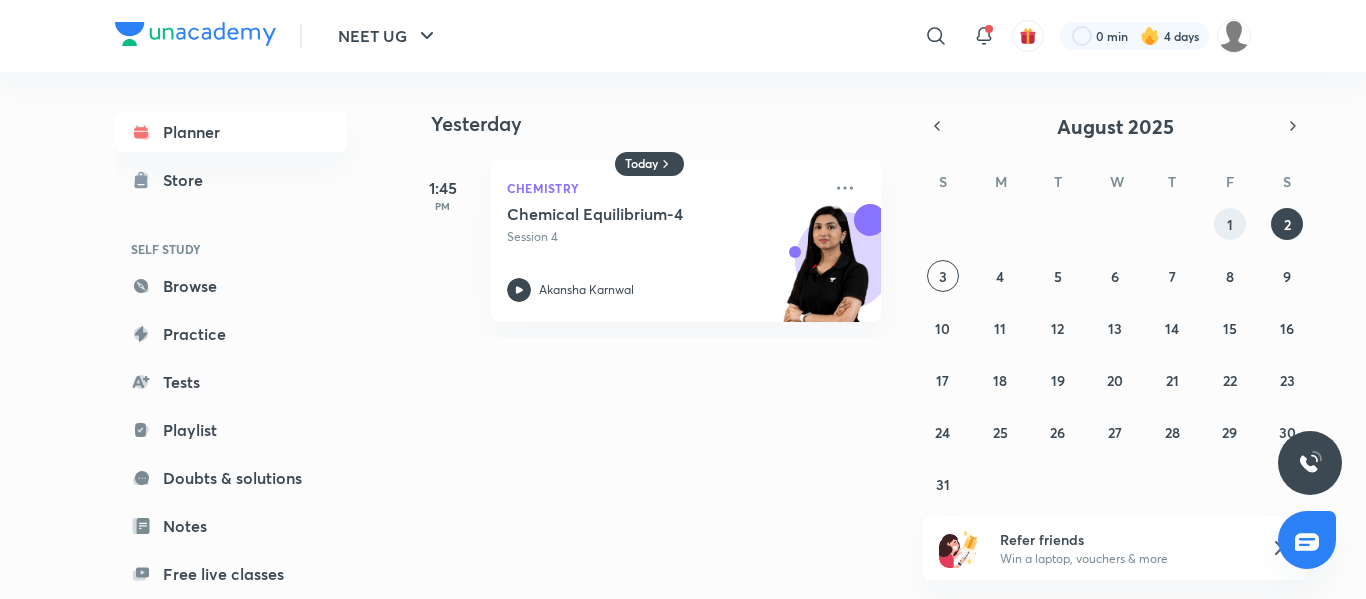 click on "1" at bounding box center [1230, 224] 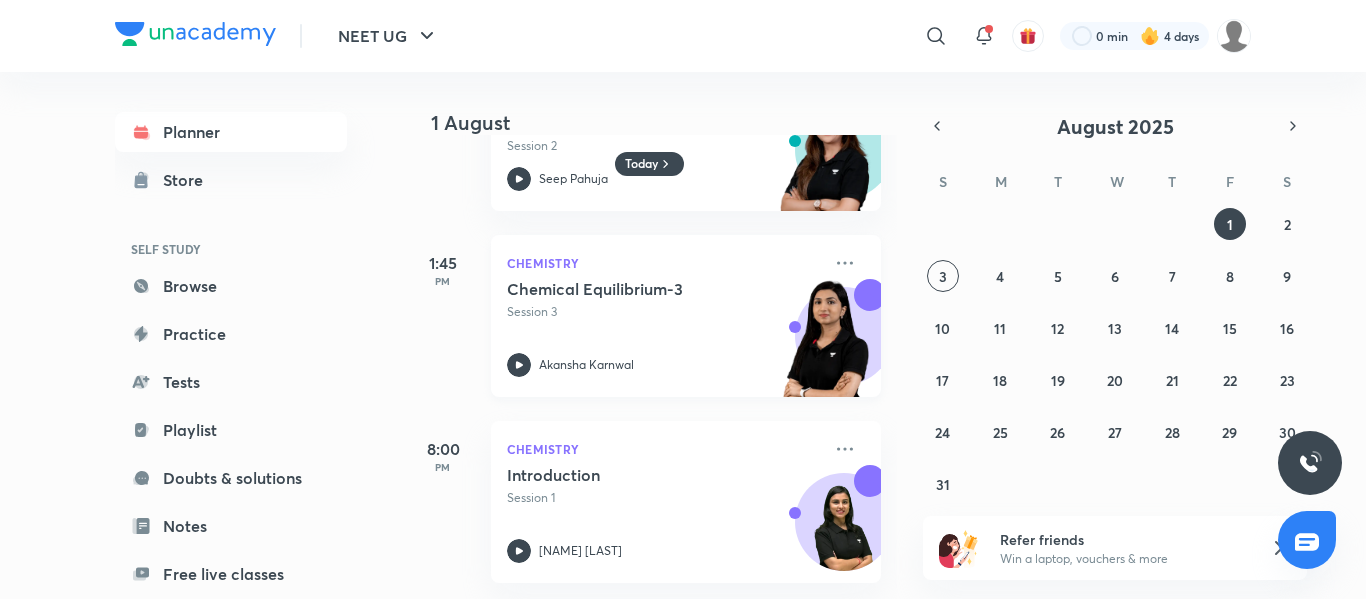 scroll, scrollTop: 110, scrollLeft: 0, axis: vertical 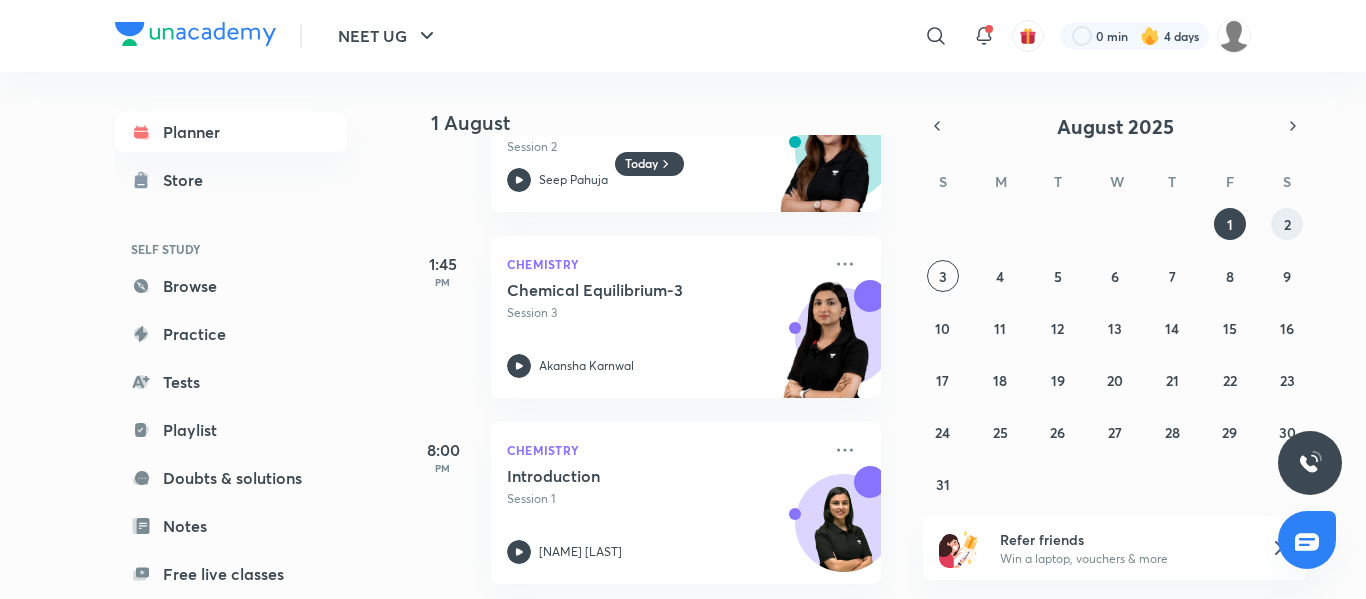 click on "2" at bounding box center (1287, 224) 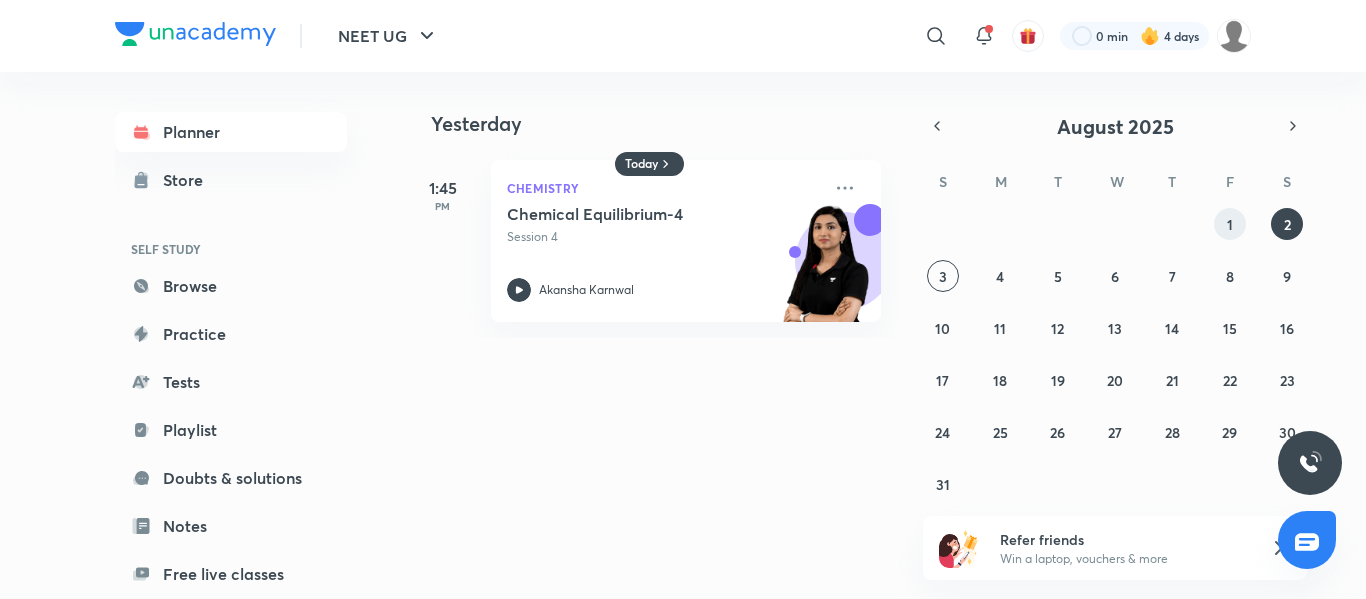 click on "1" at bounding box center [1230, 224] 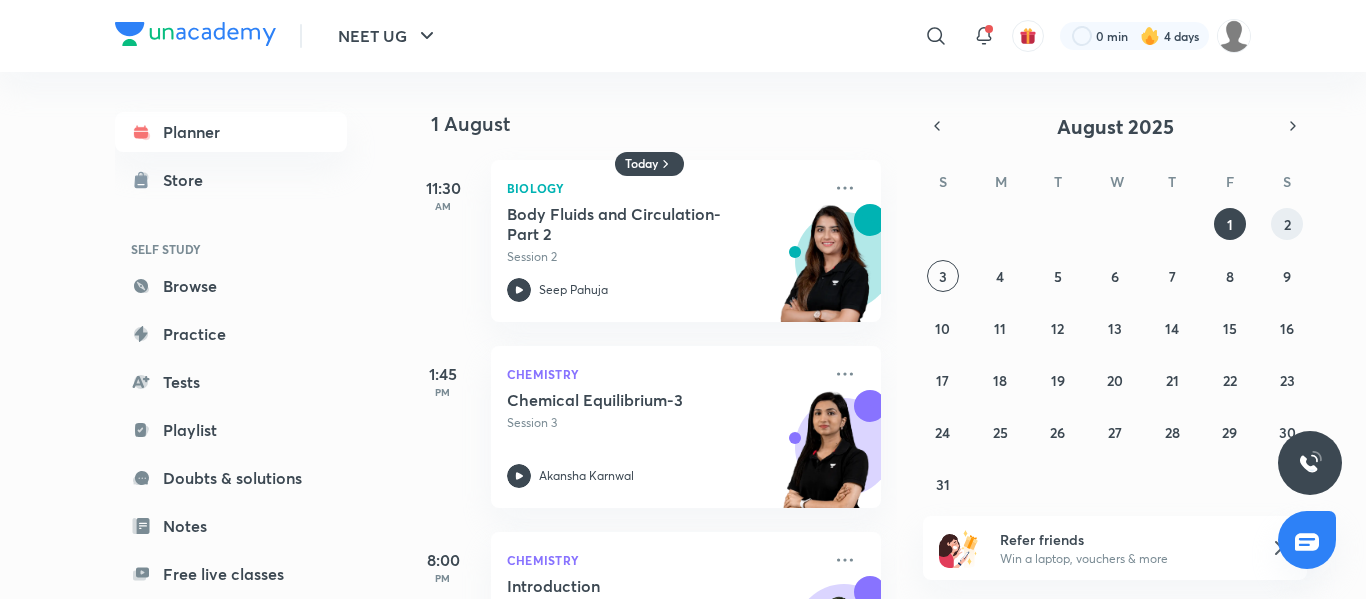 click on "2" at bounding box center (1287, 224) 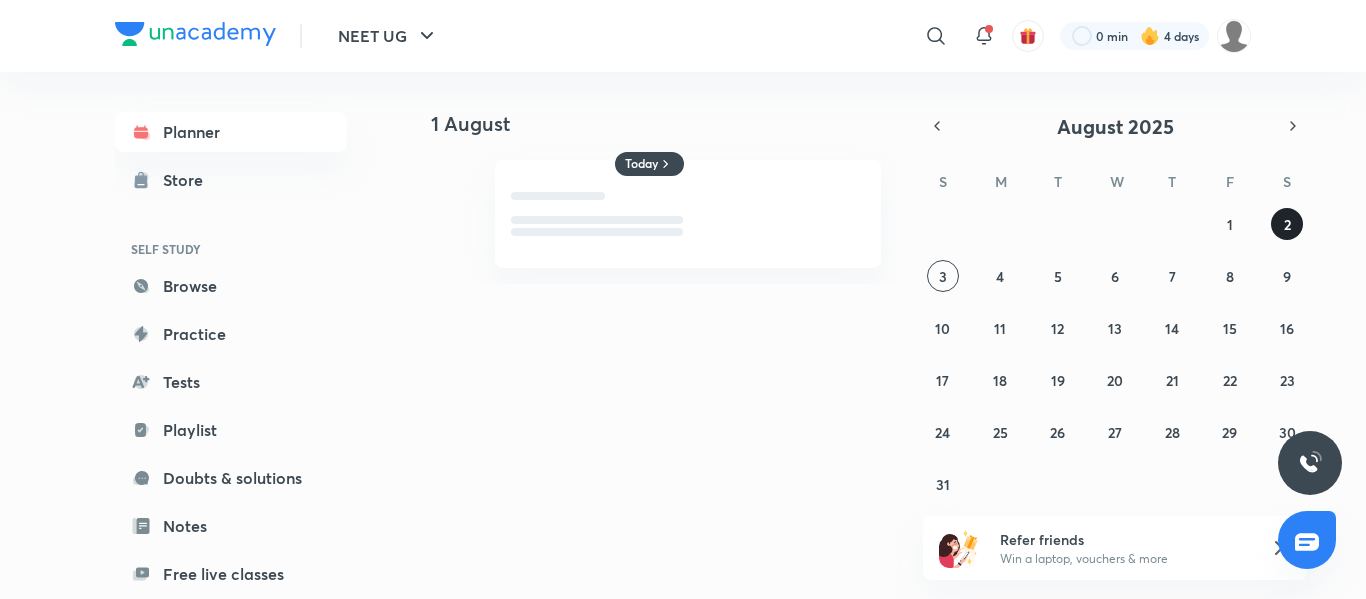 click on "2" at bounding box center [1287, 224] 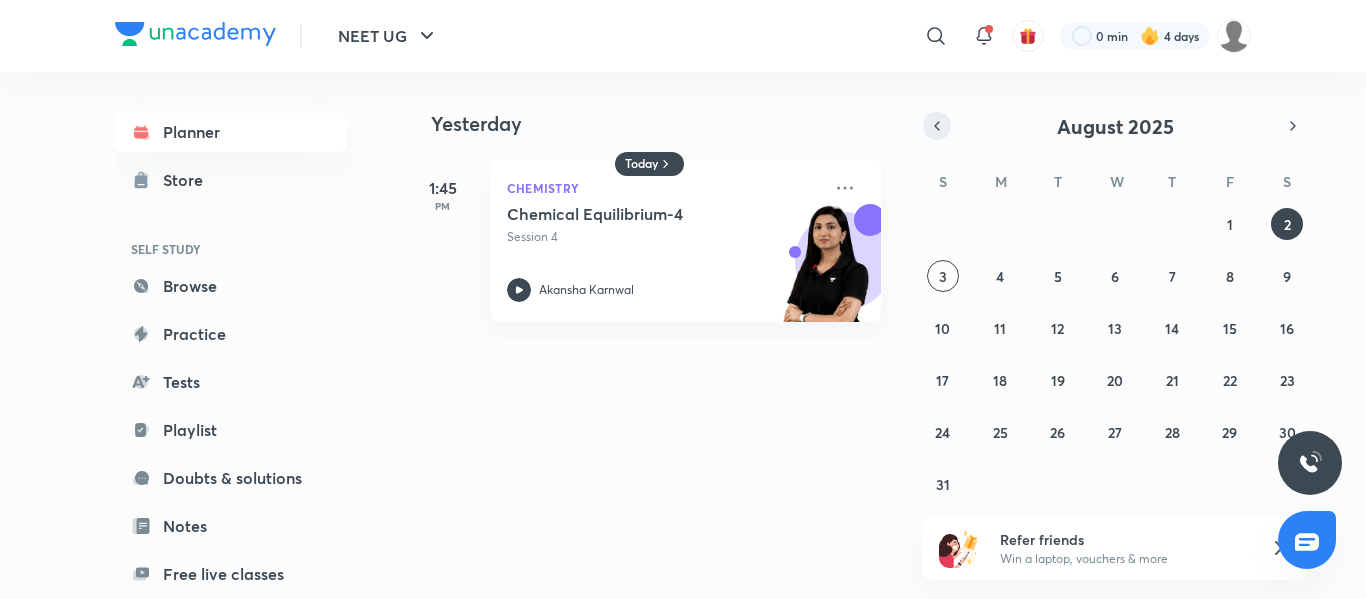 click 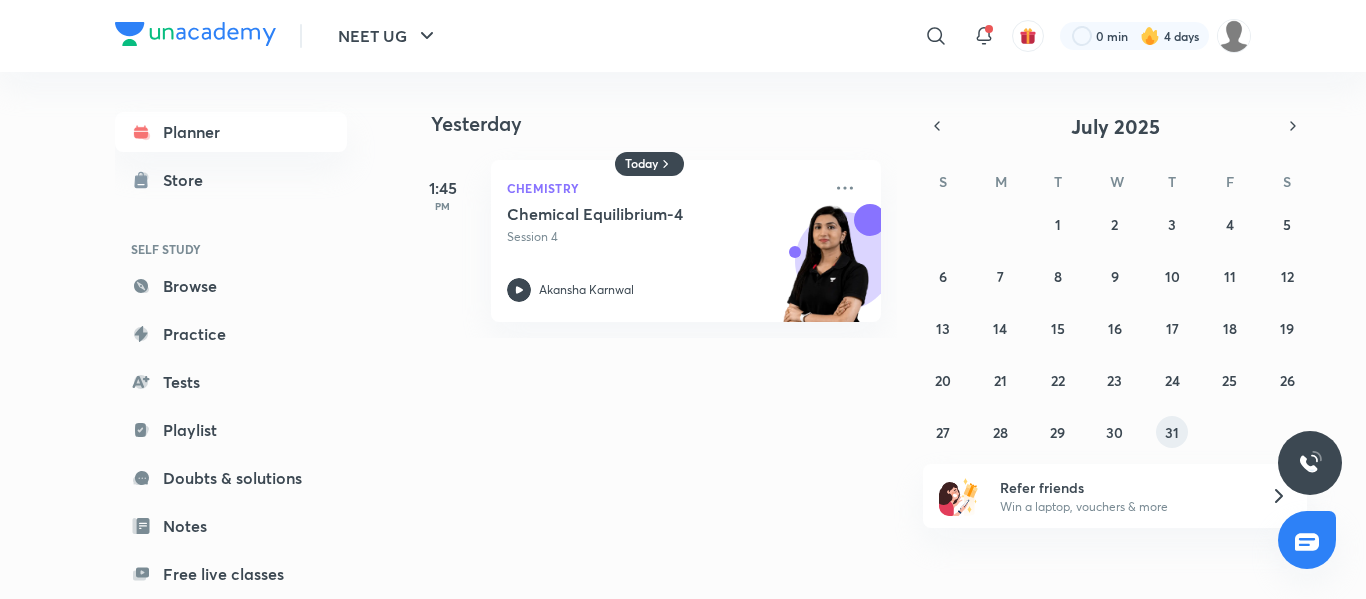 click on "31" at bounding box center [1172, 432] 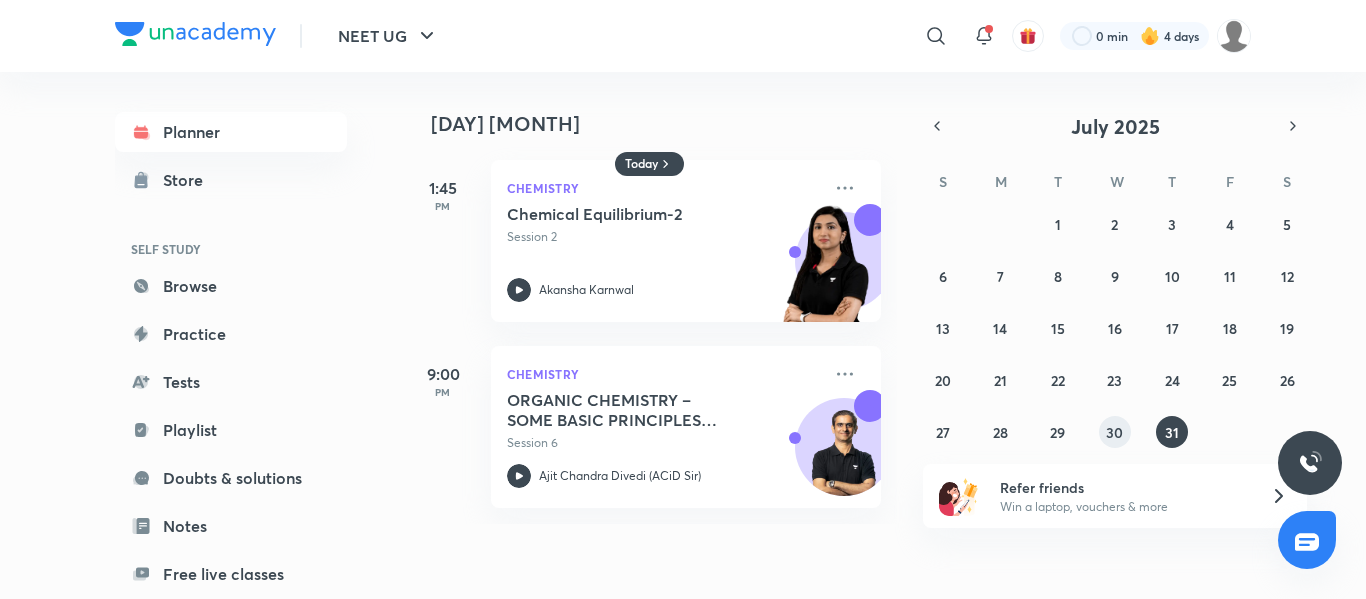 click on "30" at bounding box center (1114, 432) 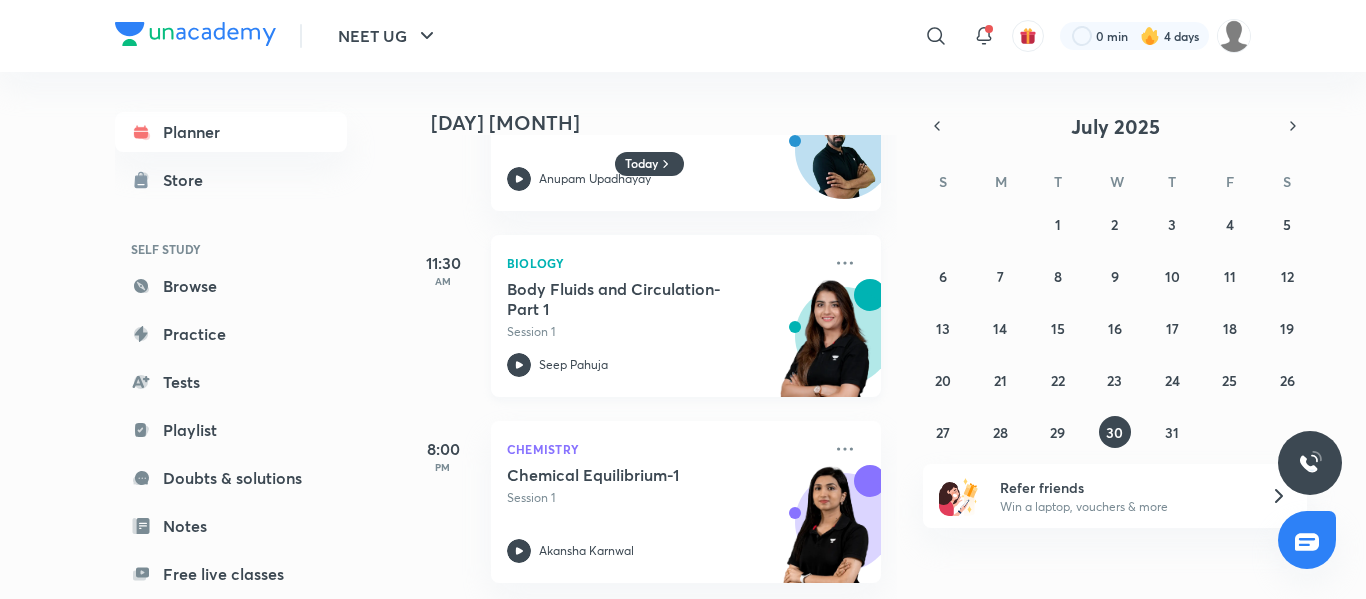 scroll, scrollTop: 0, scrollLeft: 0, axis: both 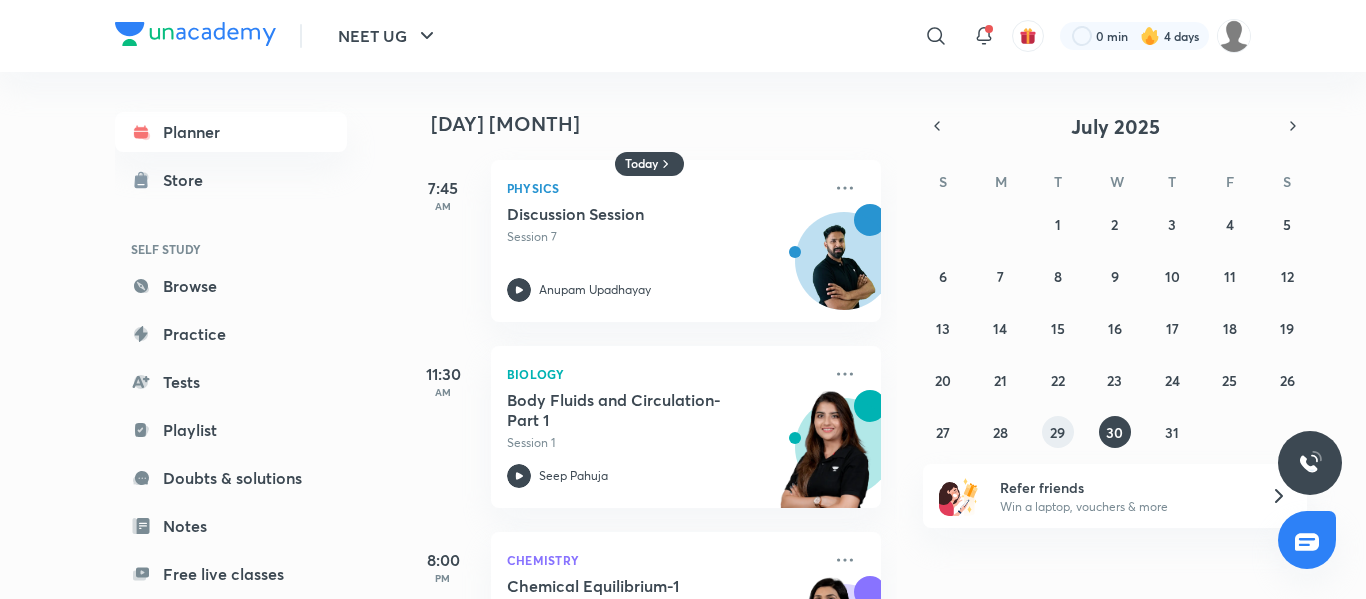 click on "29" at bounding box center [1057, 432] 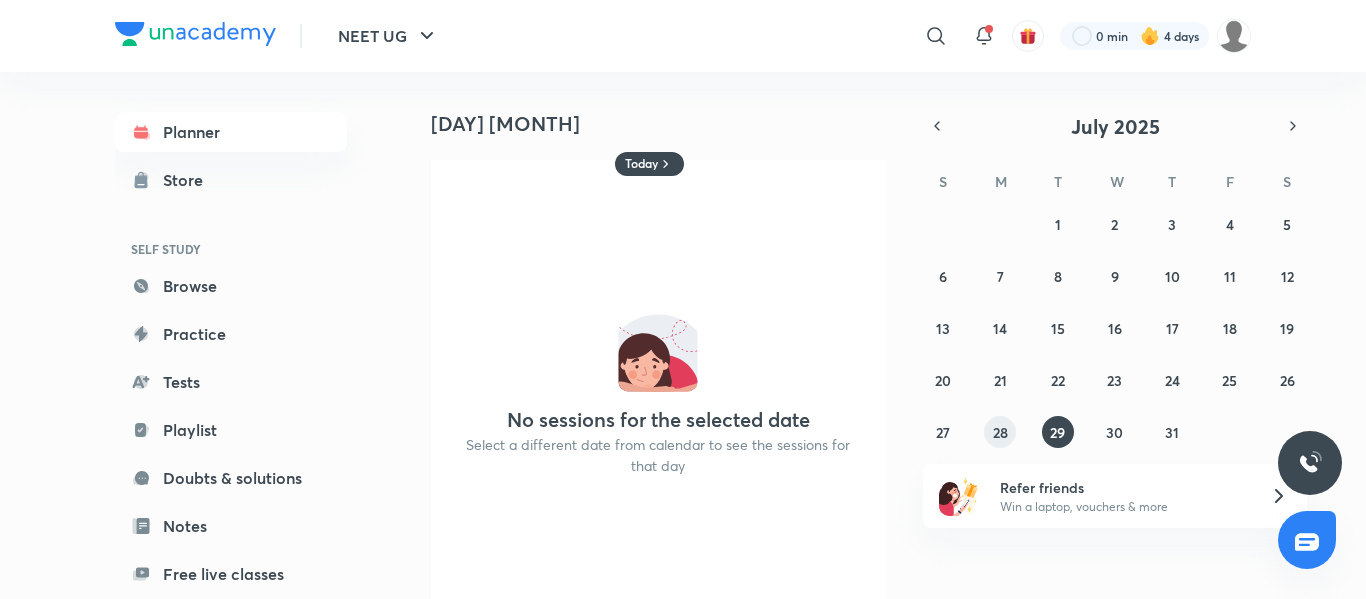click on "28" at bounding box center (1000, 432) 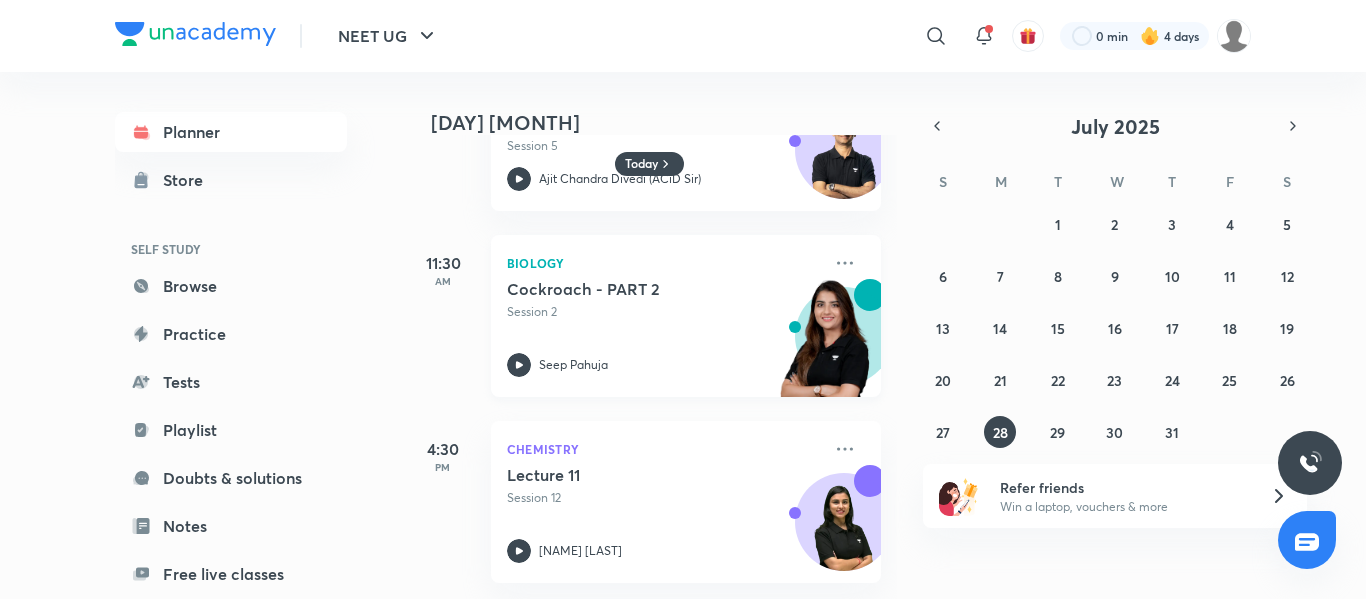 scroll, scrollTop: 0, scrollLeft: 0, axis: both 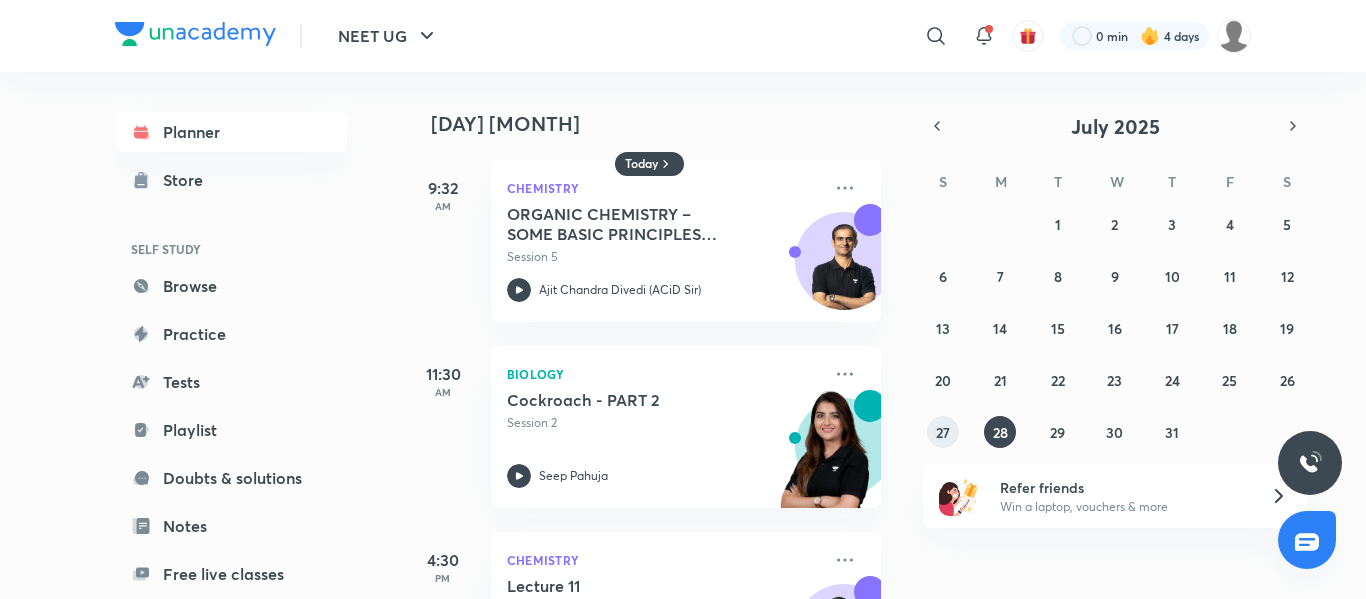 click on "27" at bounding box center [943, 432] 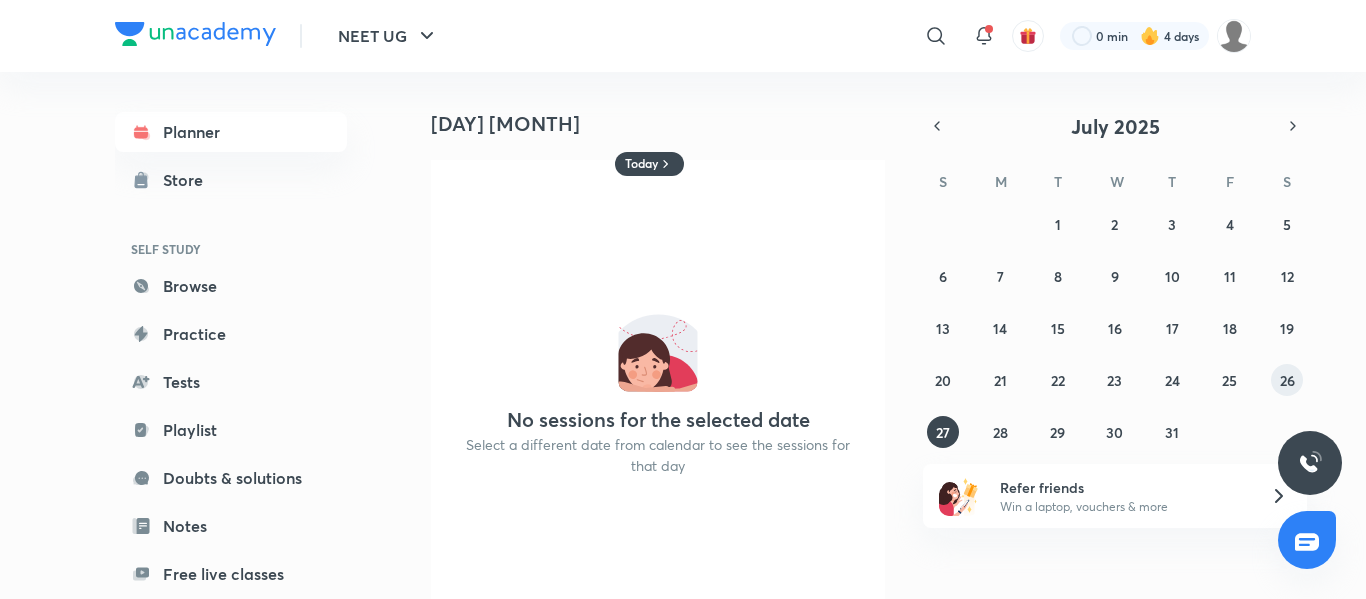 click on "26" at bounding box center (1287, 380) 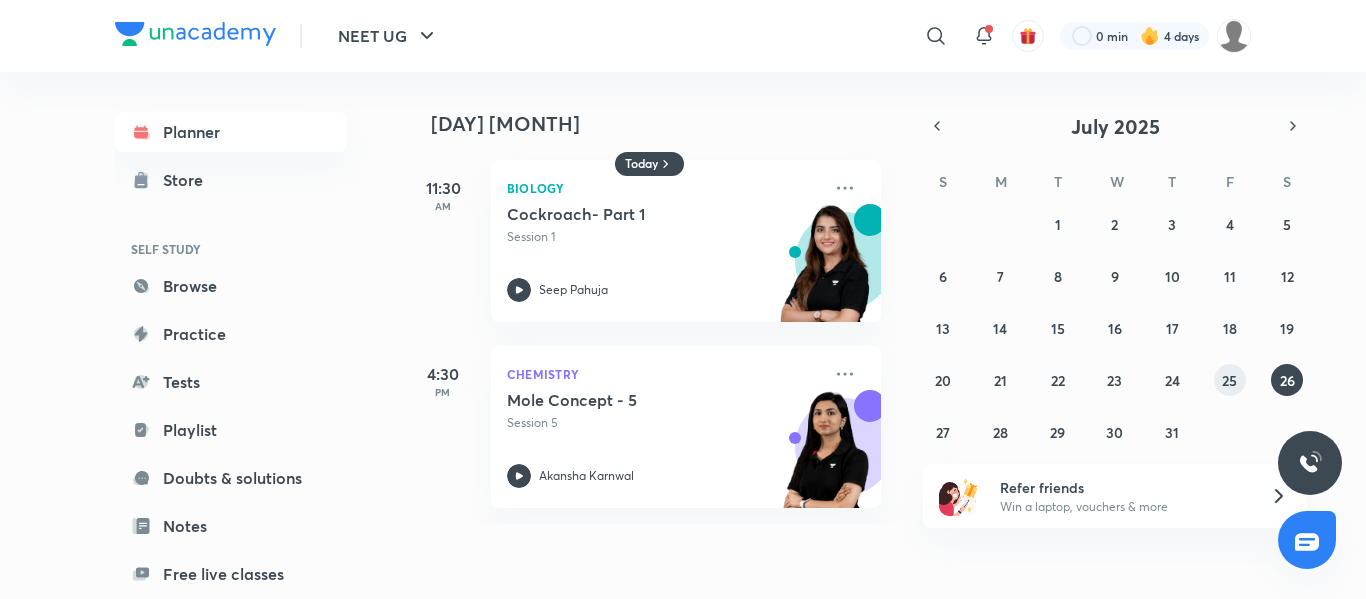 click on "25" at bounding box center (1230, 380) 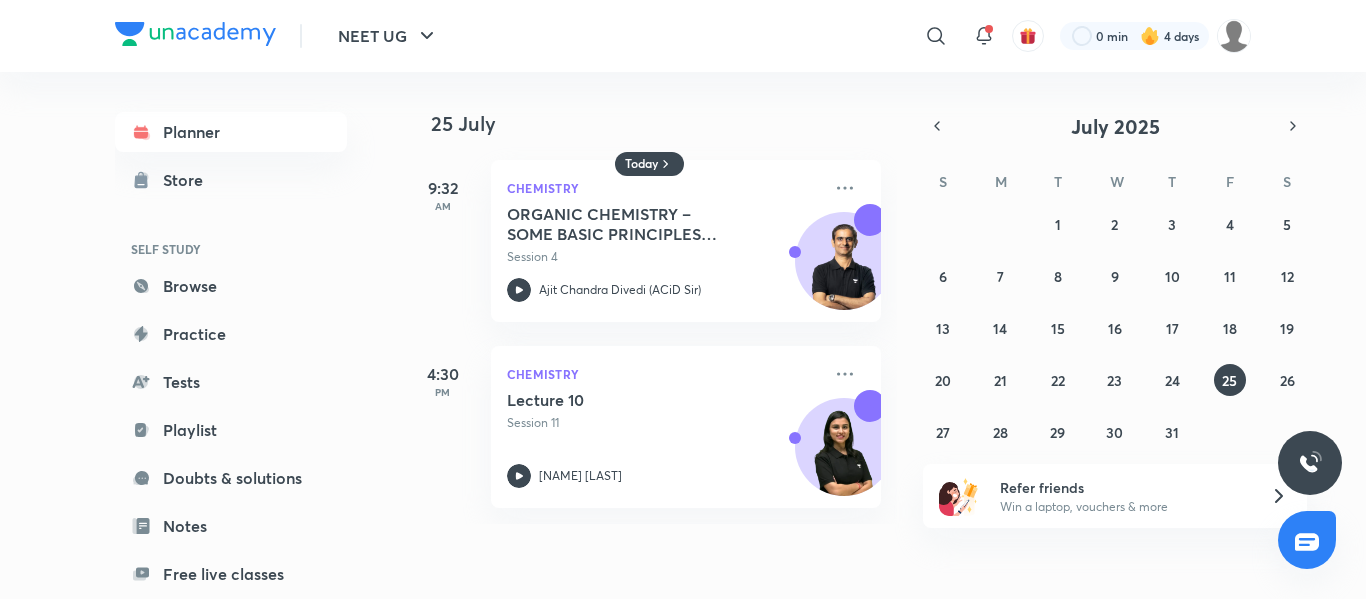 click on "29 30 1 2 3 4 5 6 7 8 9 10 11 12 13 14 15 16 17 18 19 20 21 22 23 24 25 26 27 28 29 30 31 1 2" at bounding box center [1115, 328] 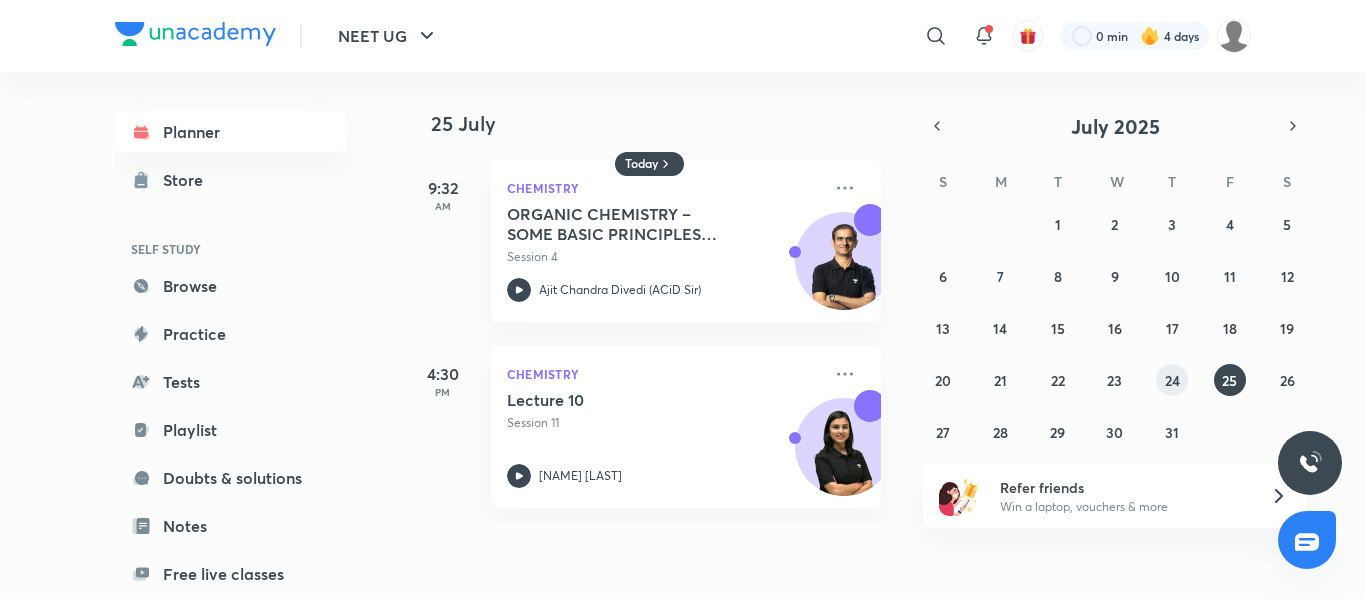 click on "24" at bounding box center [1172, 380] 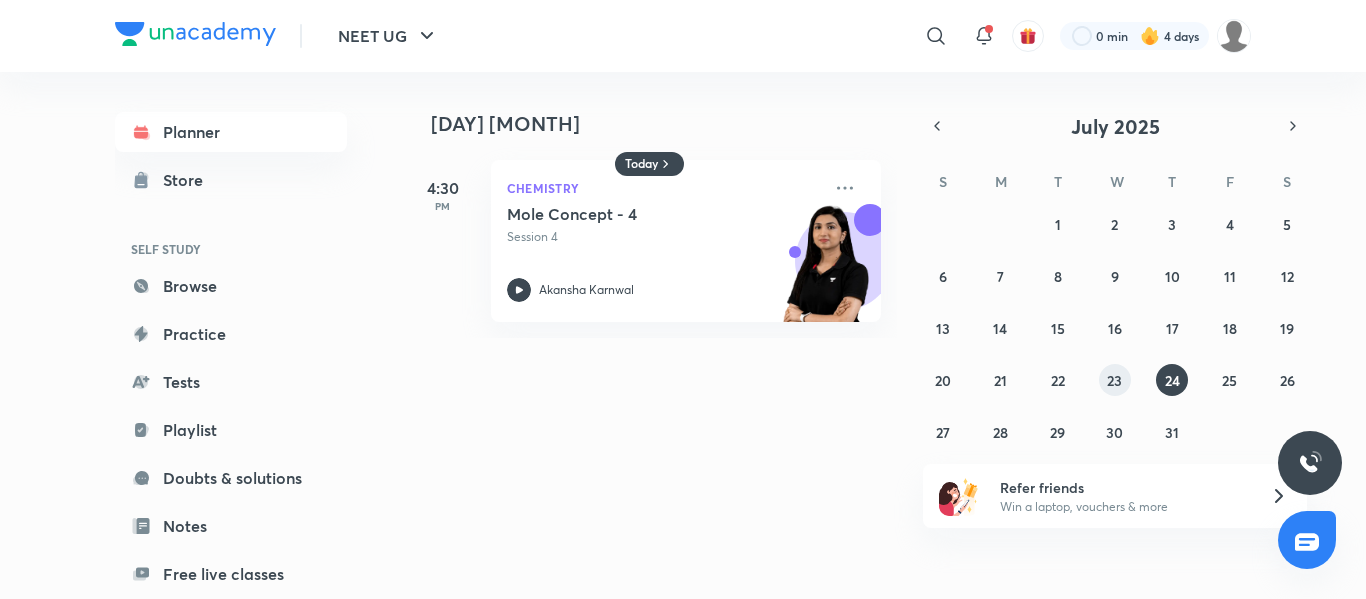 click on "23" at bounding box center (1114, 380) 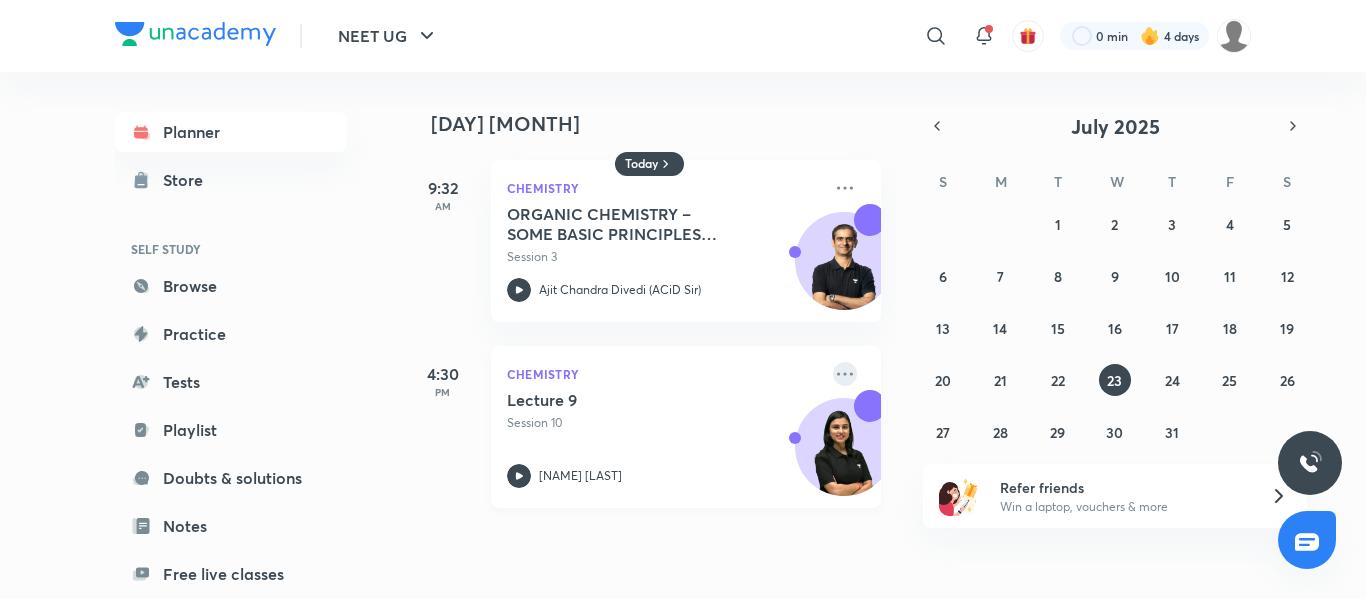 click 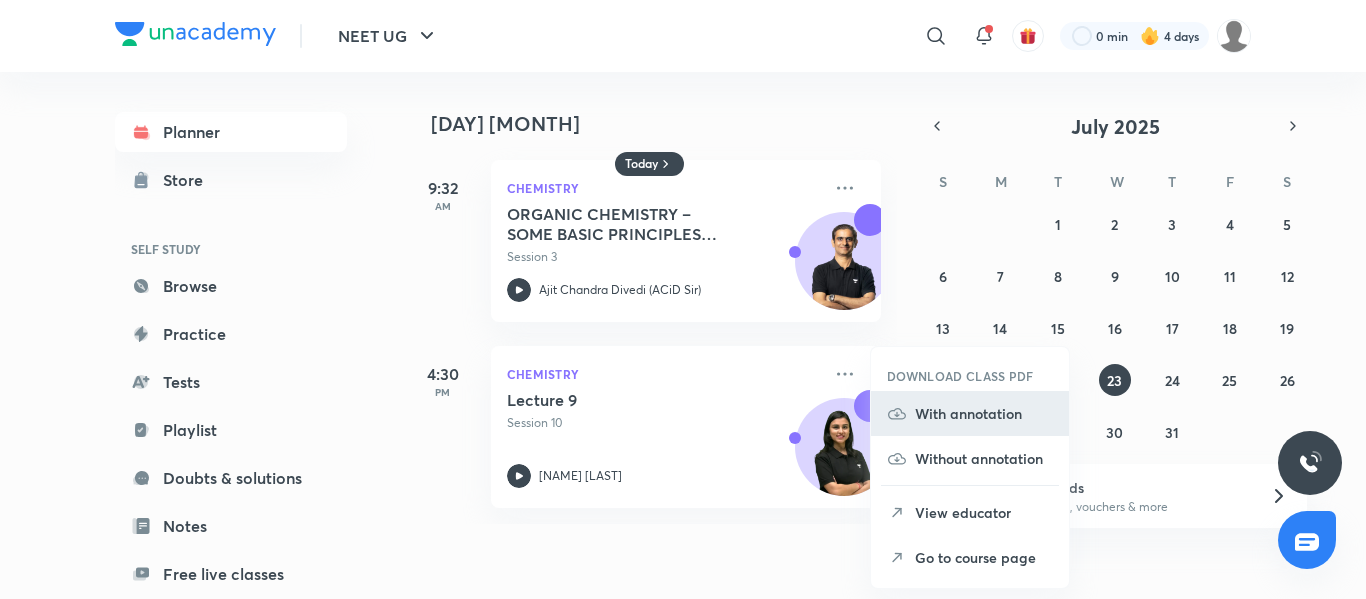 click on "With annotation" at bounding box center (984, 413) 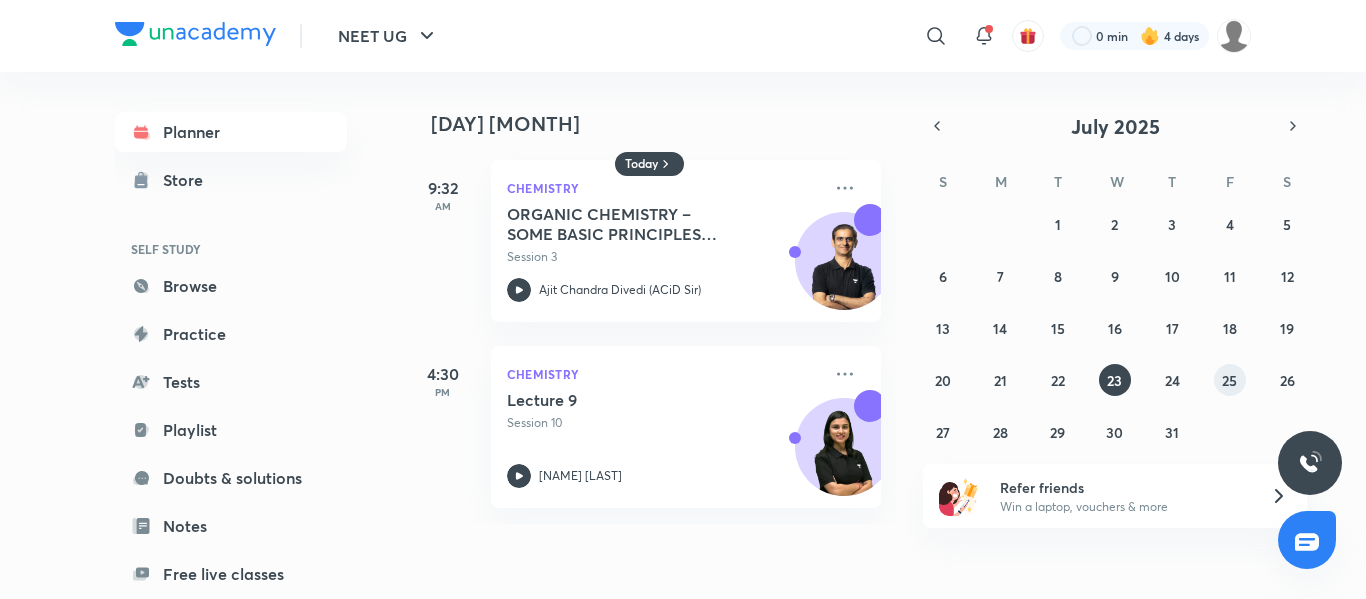 click on "25" at bounding box center (1229, 380) 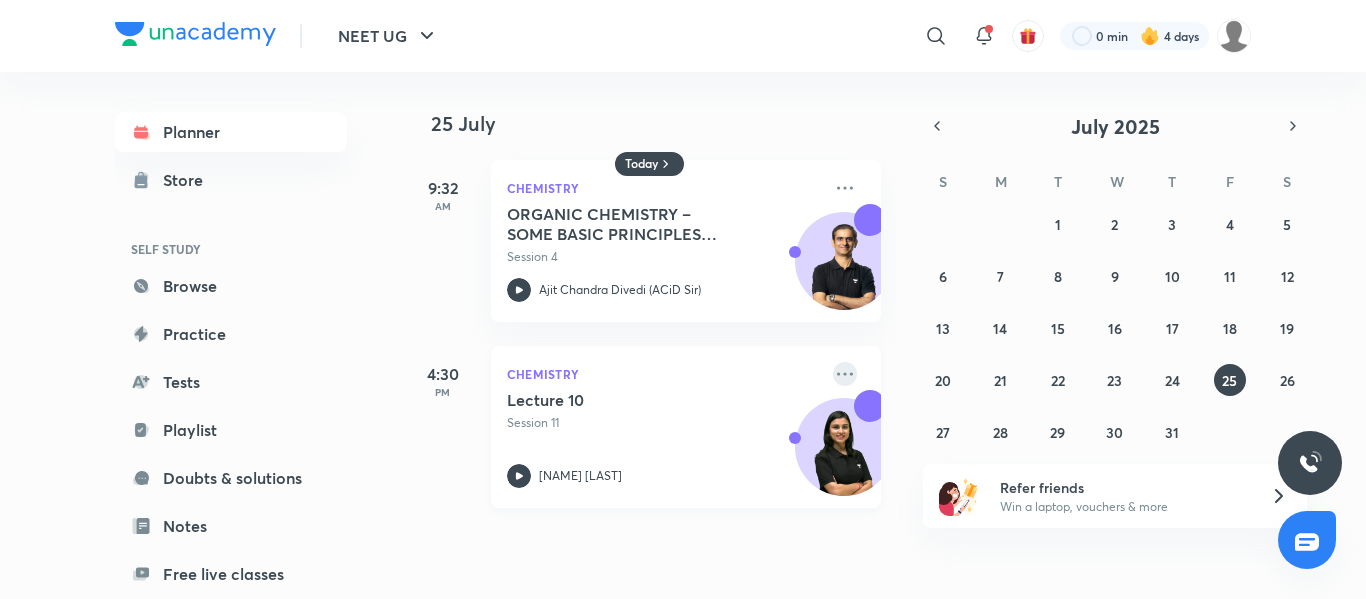 click 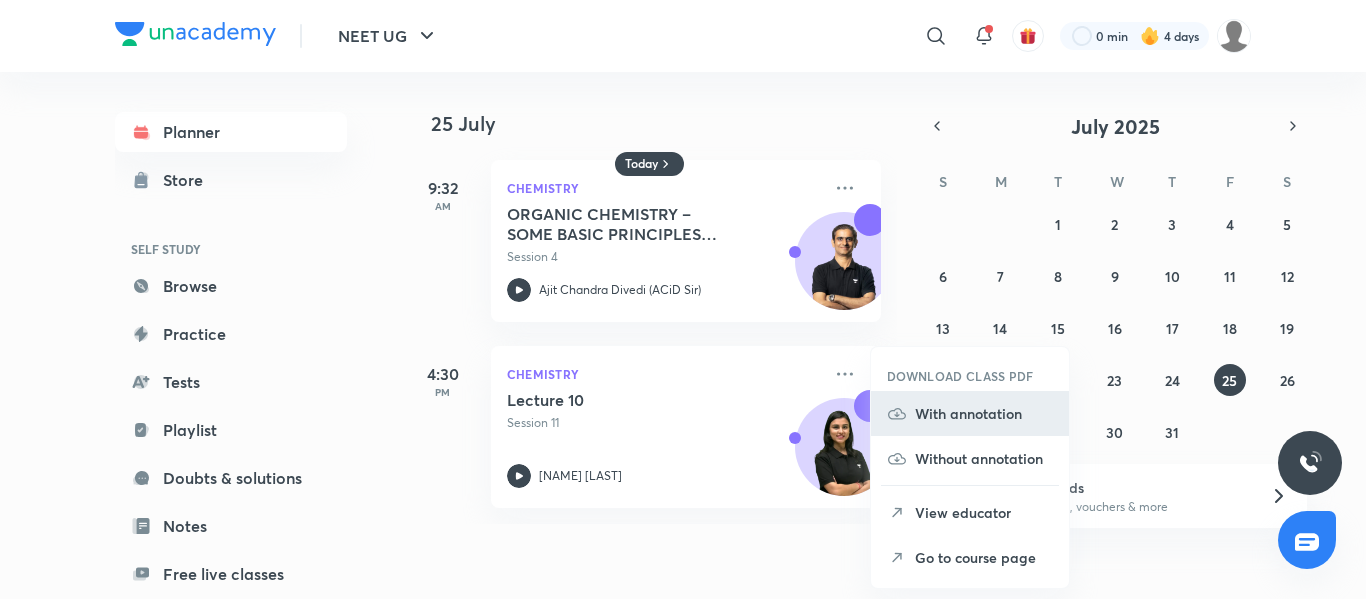 click on "With annotation" at bounding box center (970, 413) 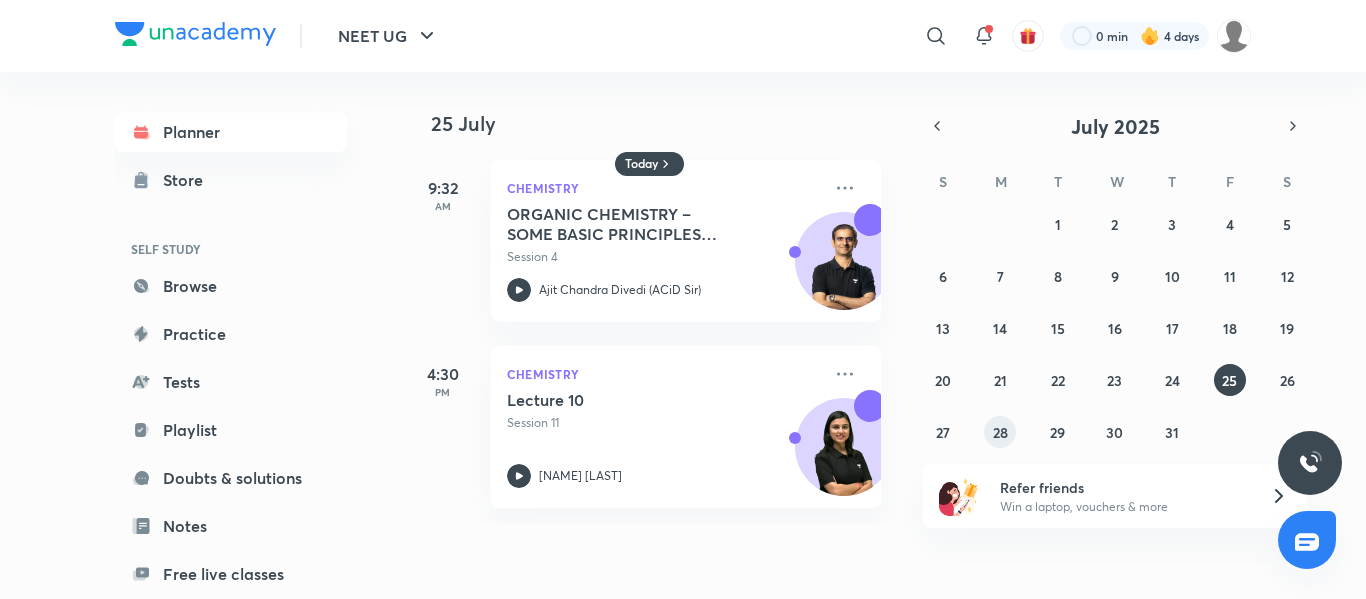 click on "28" at bounding box center (1000, 432) 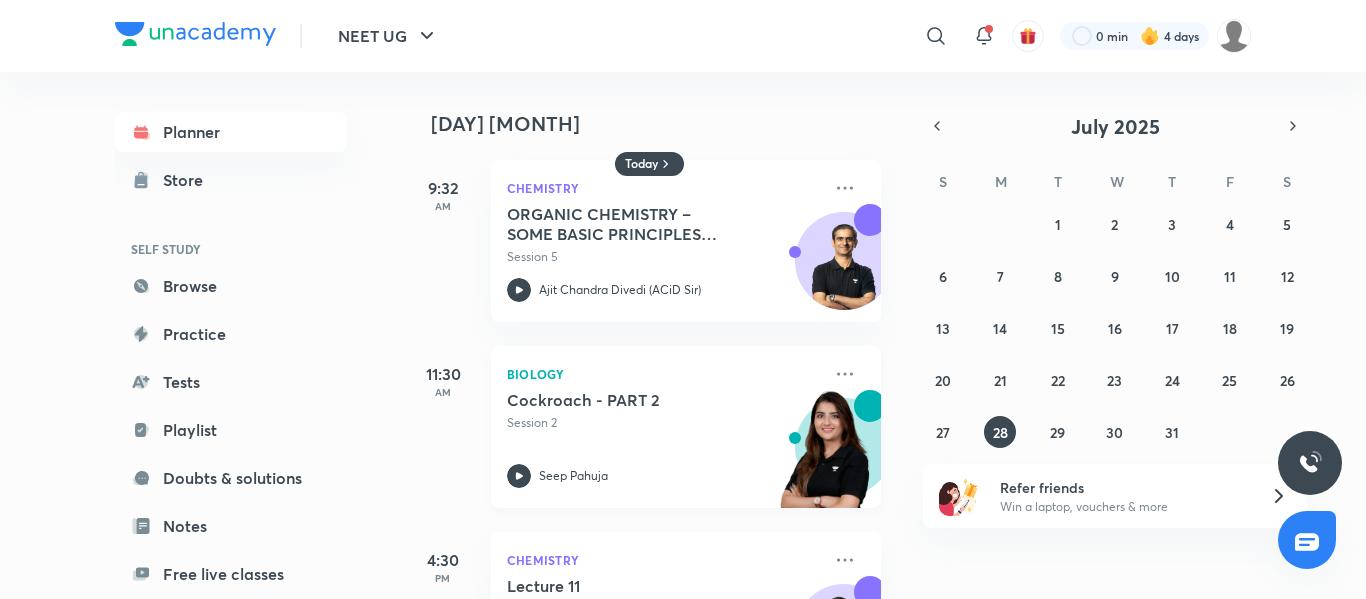 scroll, scrollTop: 126, scrollLeft: 0, axis: vertical 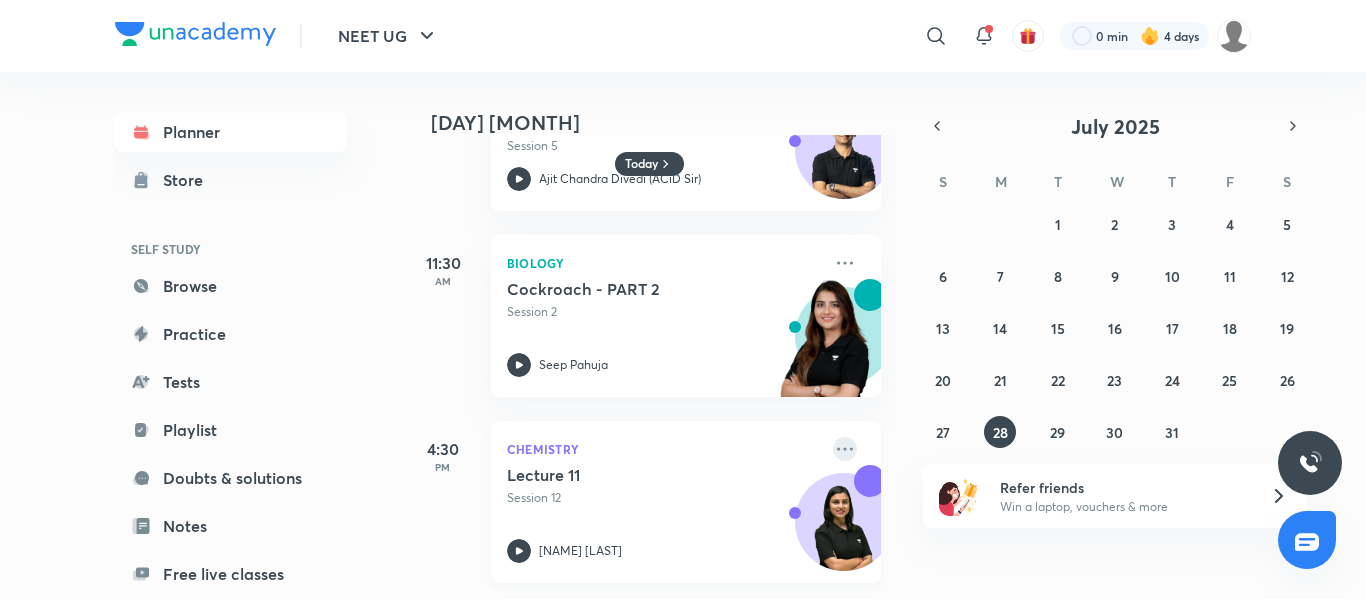 click 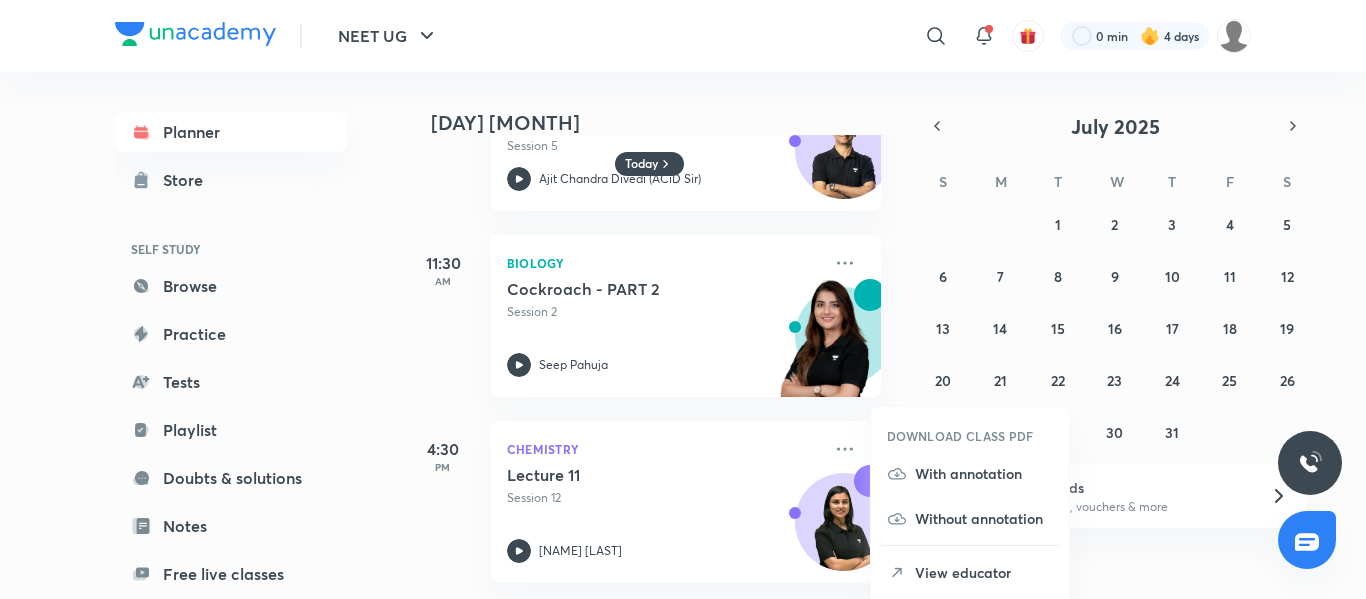 click on "With annotation" at bounding box center (970, 473) 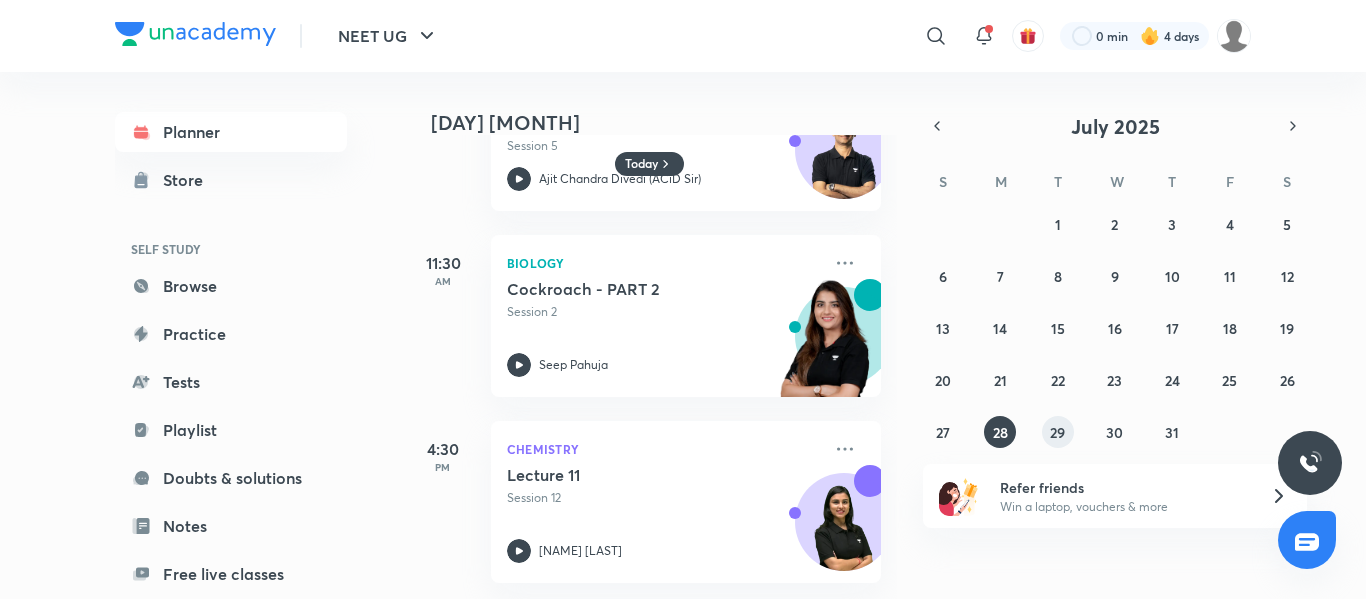 click on "29" at bounding box center (1058, 432) 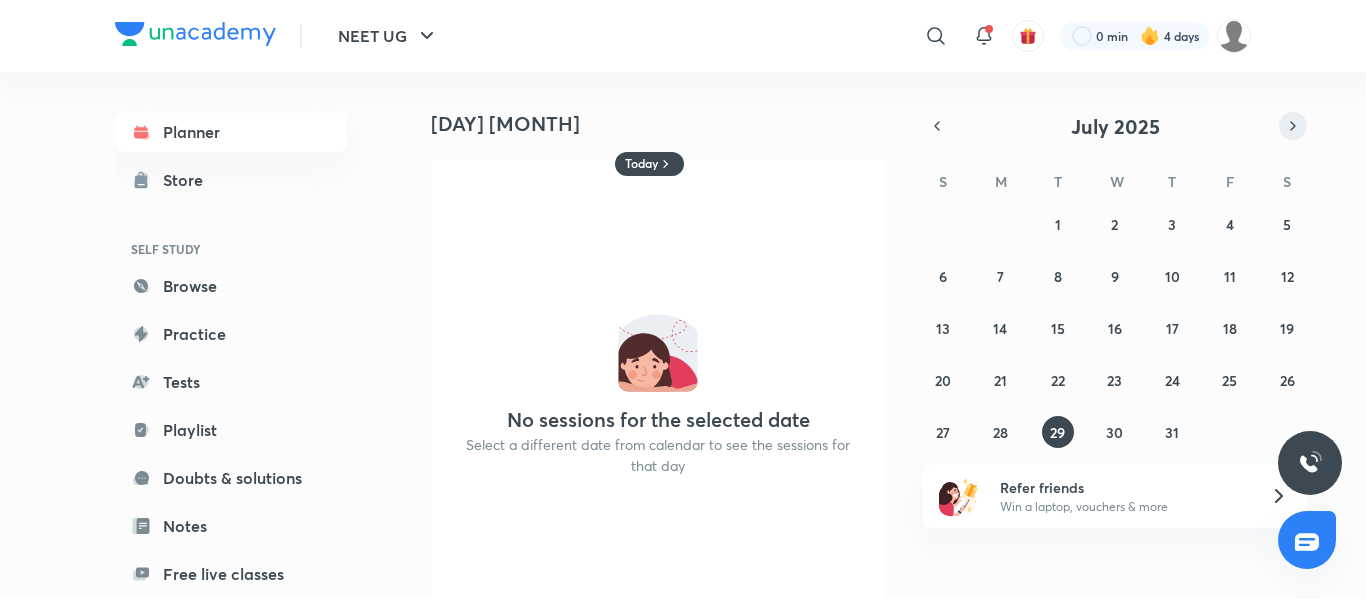 click 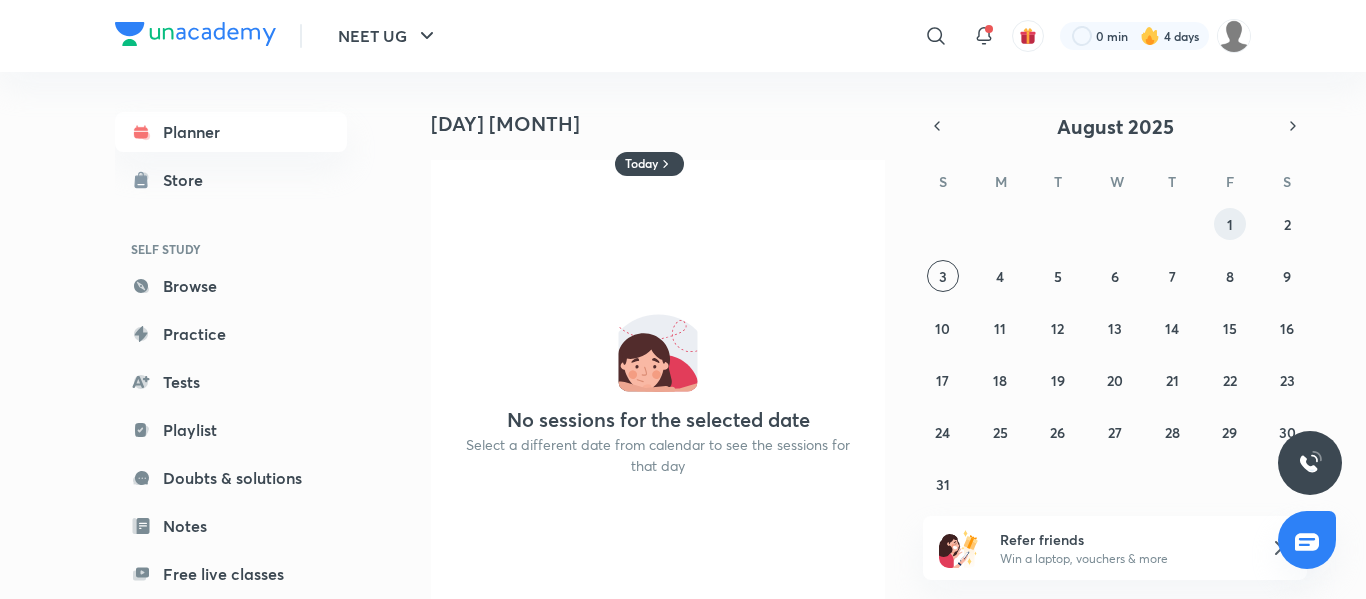 click on "1" at bounding box center (1230, 224) 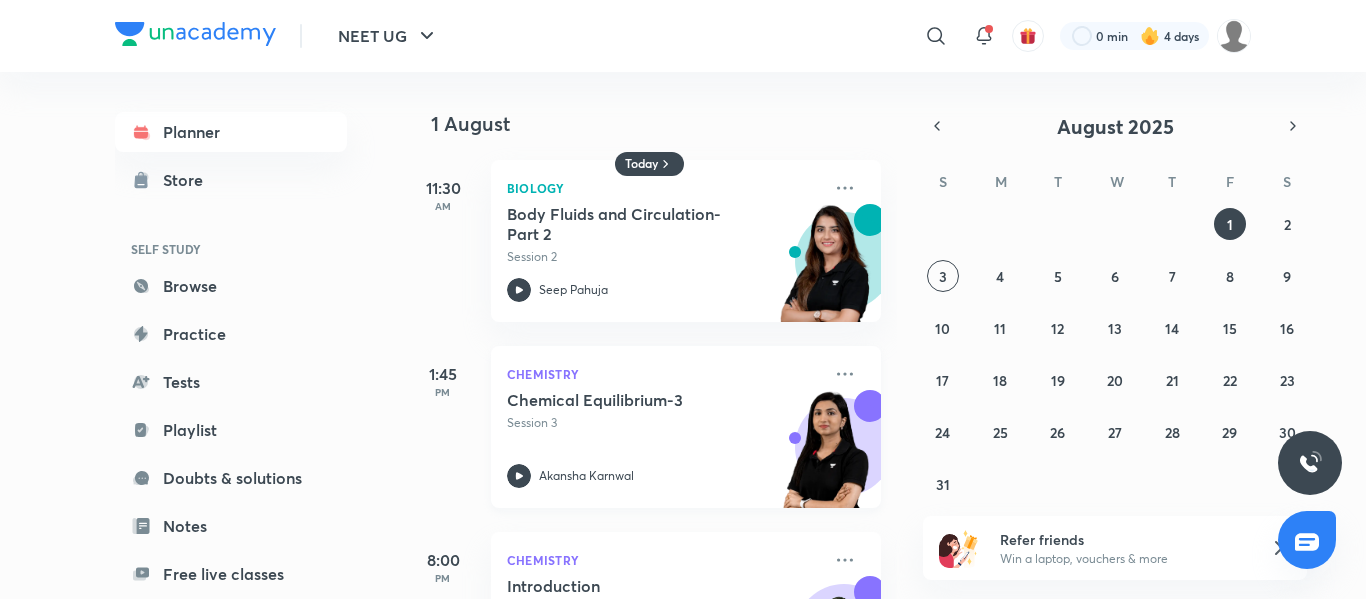 scroll, scrollTop: 126, scrollLeft: 0, axis: vertical 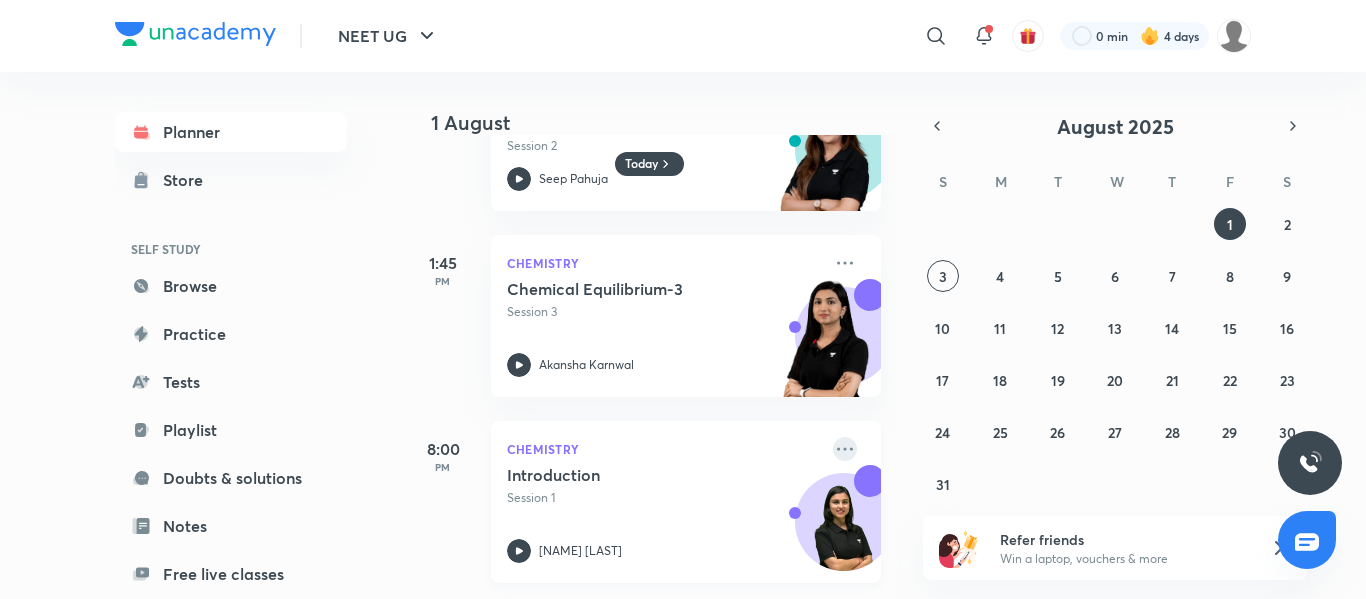 click 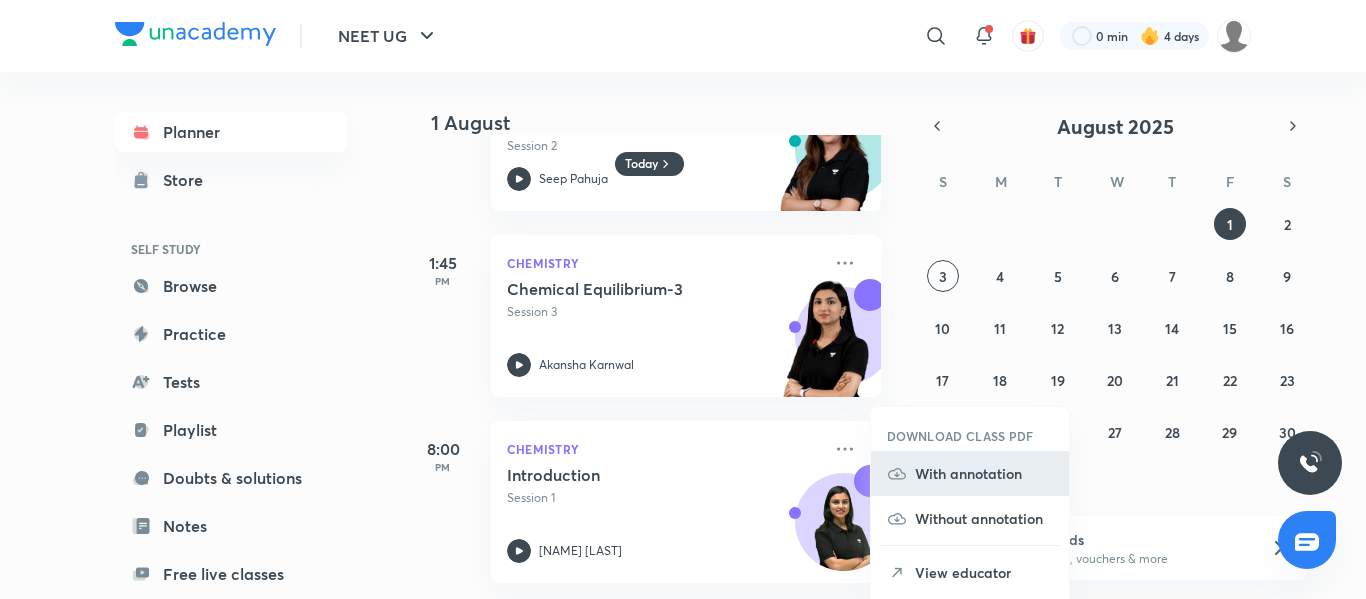 click on "With annotation" at bounding box center [984, 473] 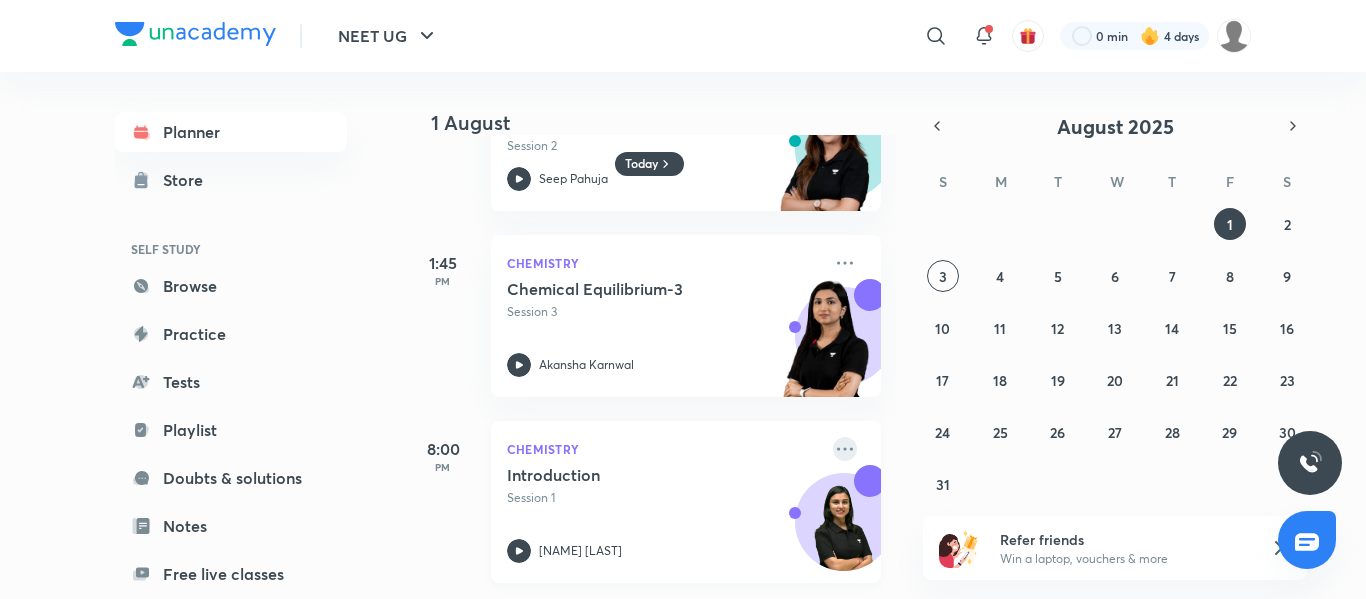 click 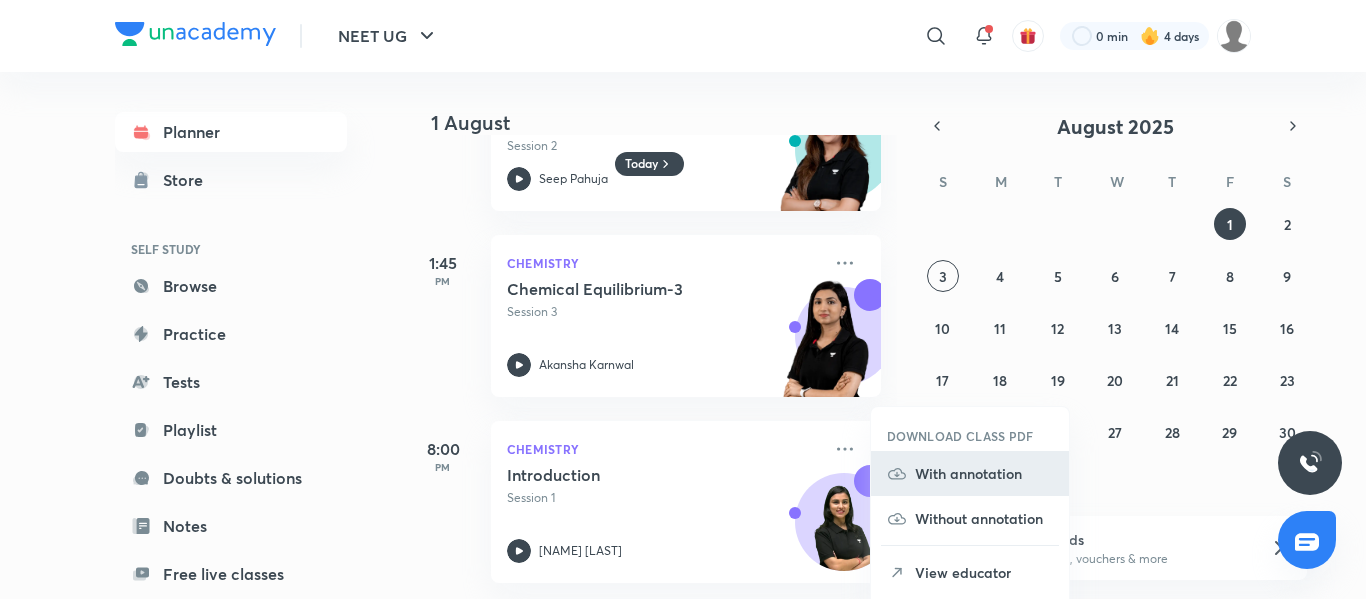 click on "With annotation" at bounding box center (984, 473) 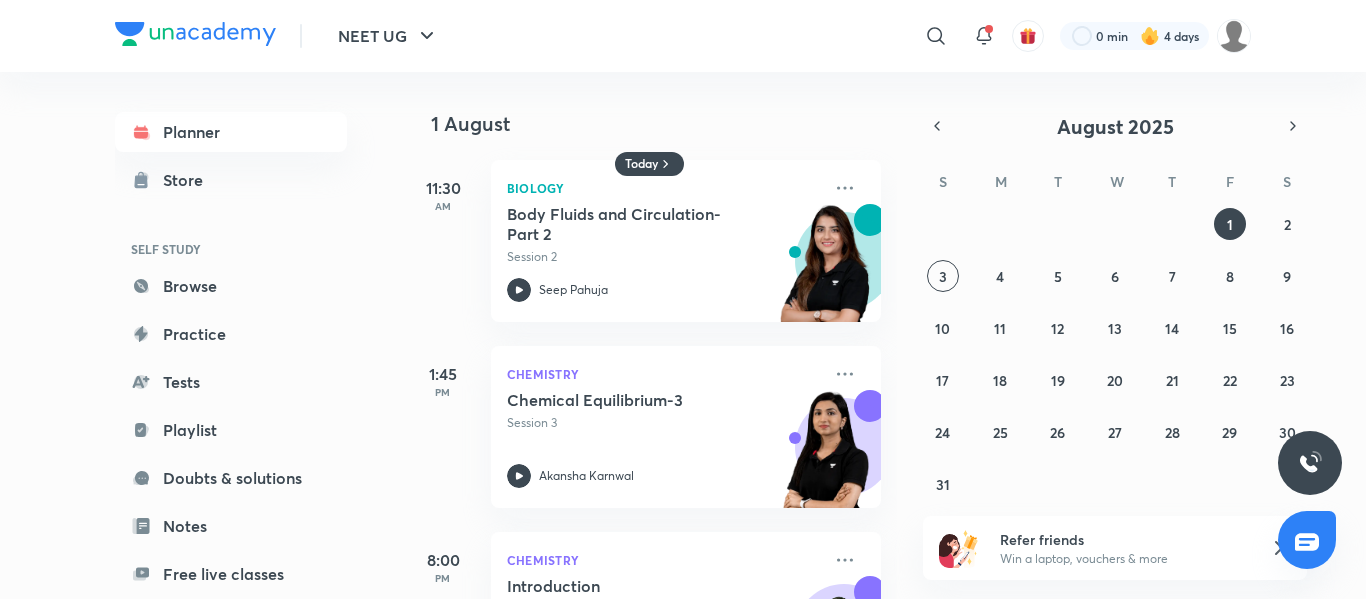 scroll, scrollTop: 126, scrollLeft: 0, axis: vertical 